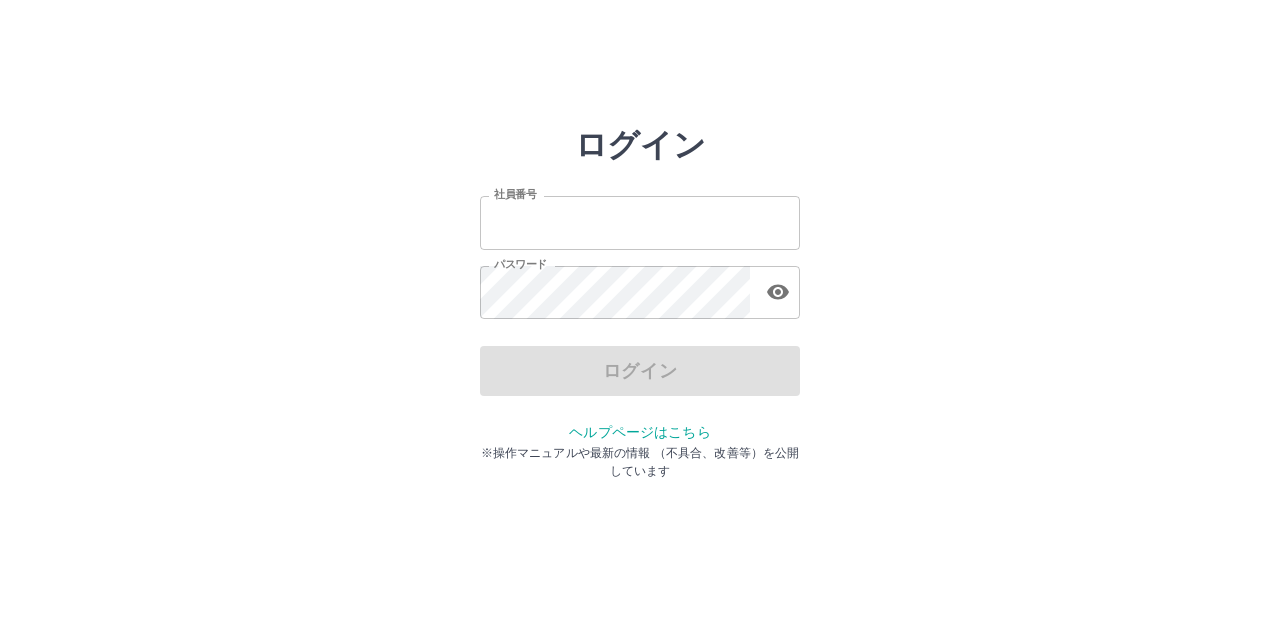 scroll, scrollTop: 0, scrollLeft: 0, axis: both 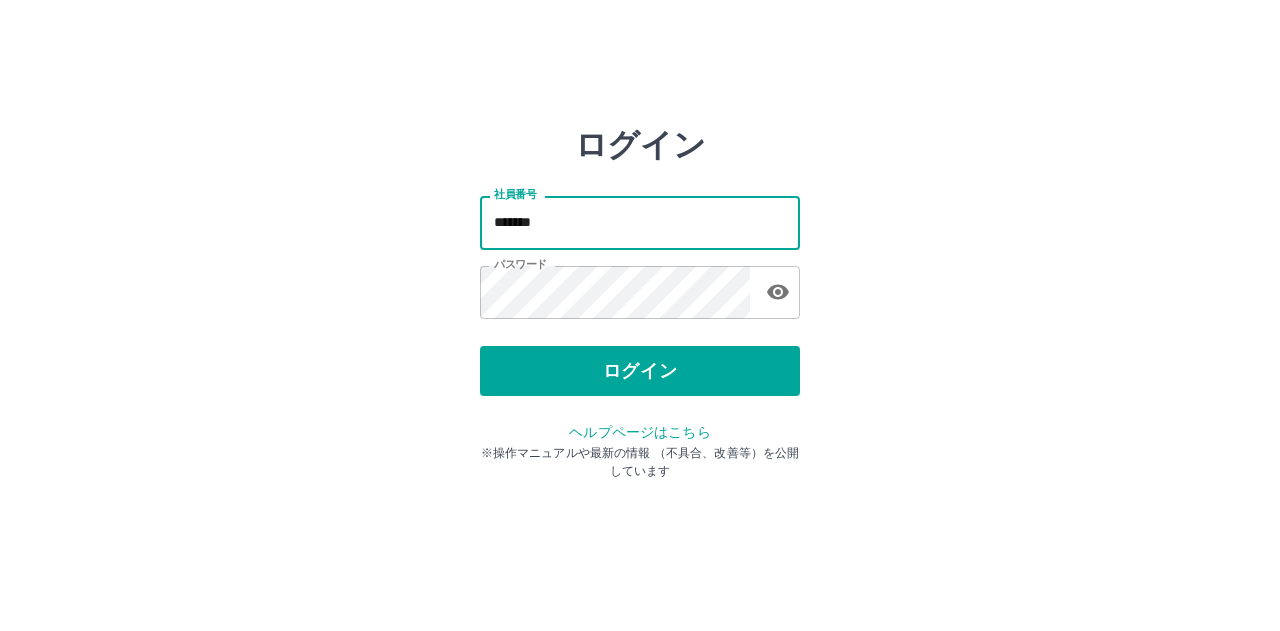 click on "*******" at bounding box center [640, 222] 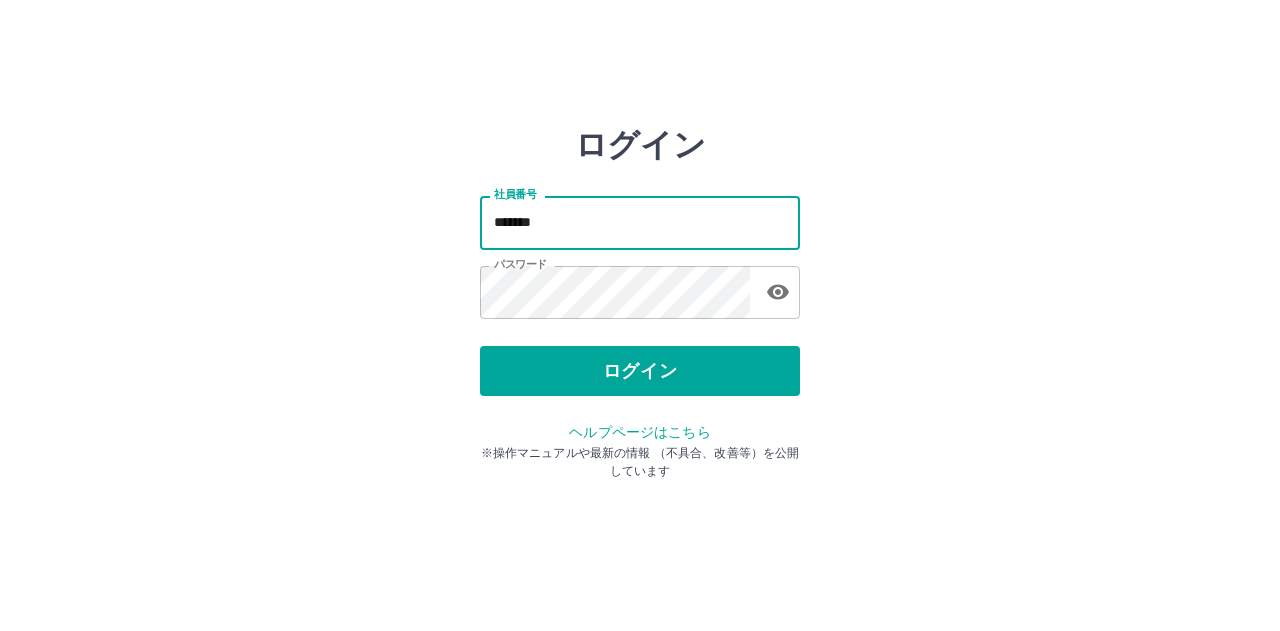 type on "*******" 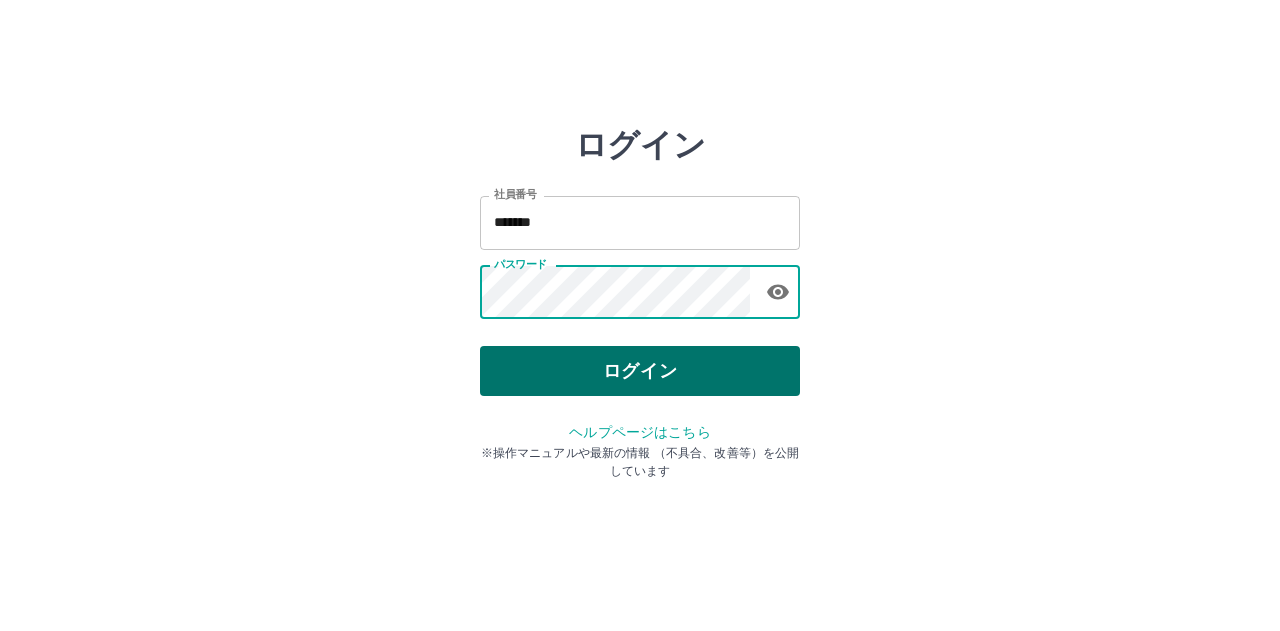 click on "ログイン" at bounding box center [640, 371] 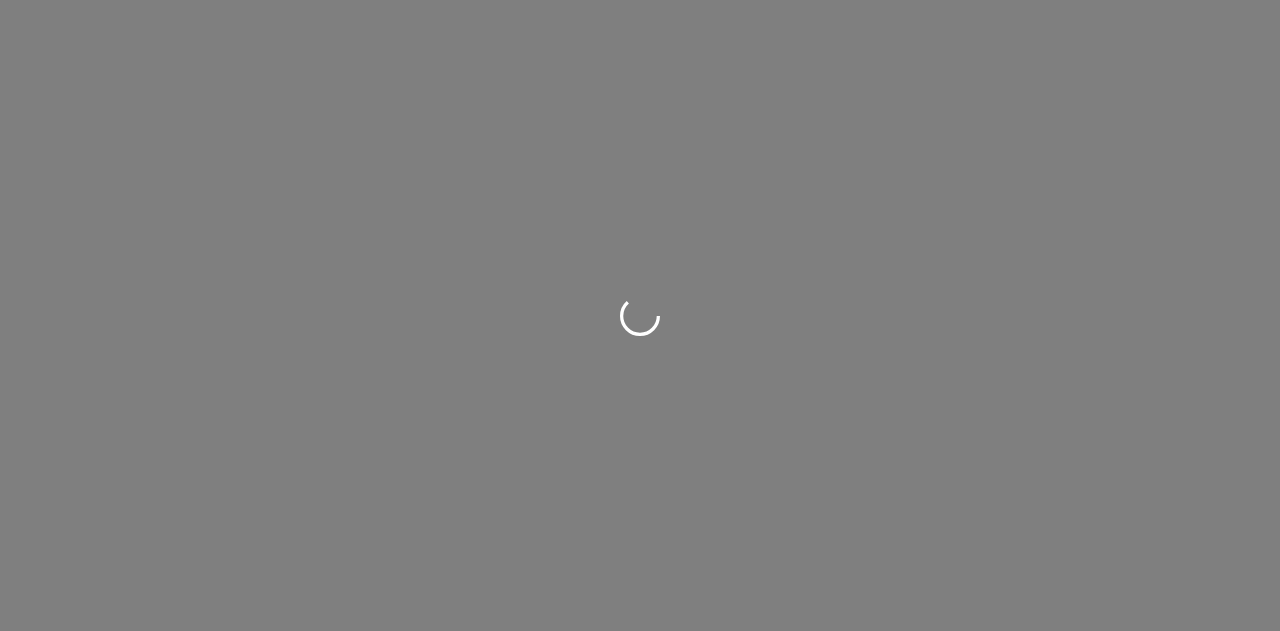 scroll, scrollTop: 0, scrollLeft: 0, axis: both 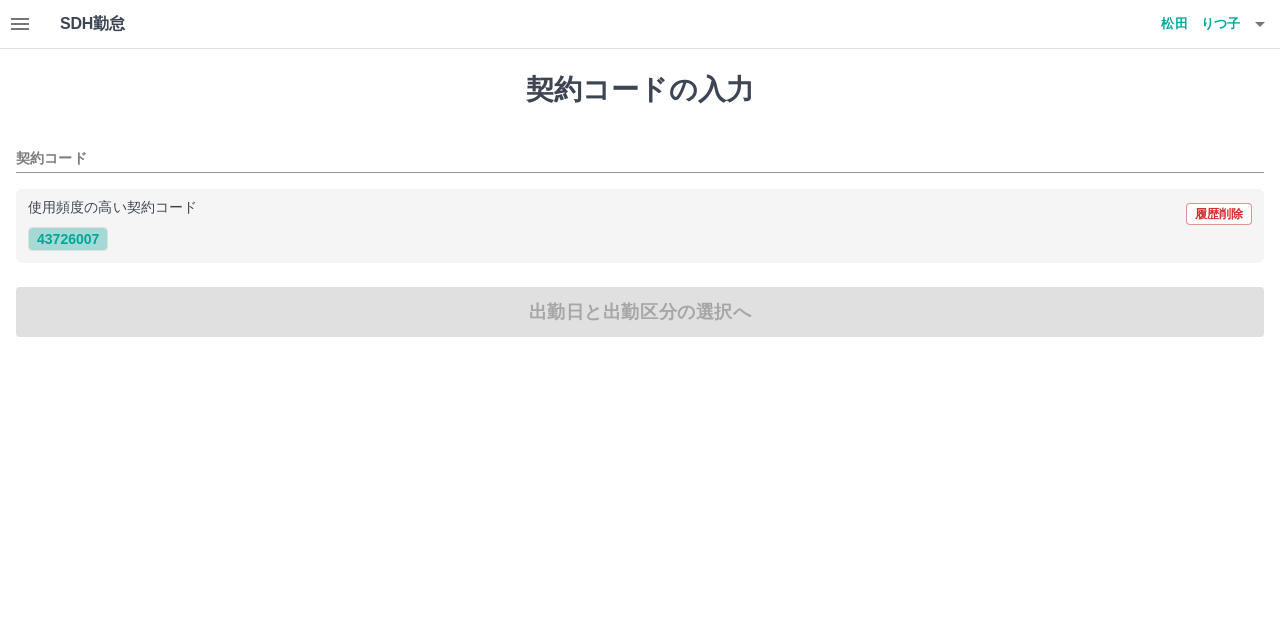 click on "43726007" at bounding box center [68, 239] 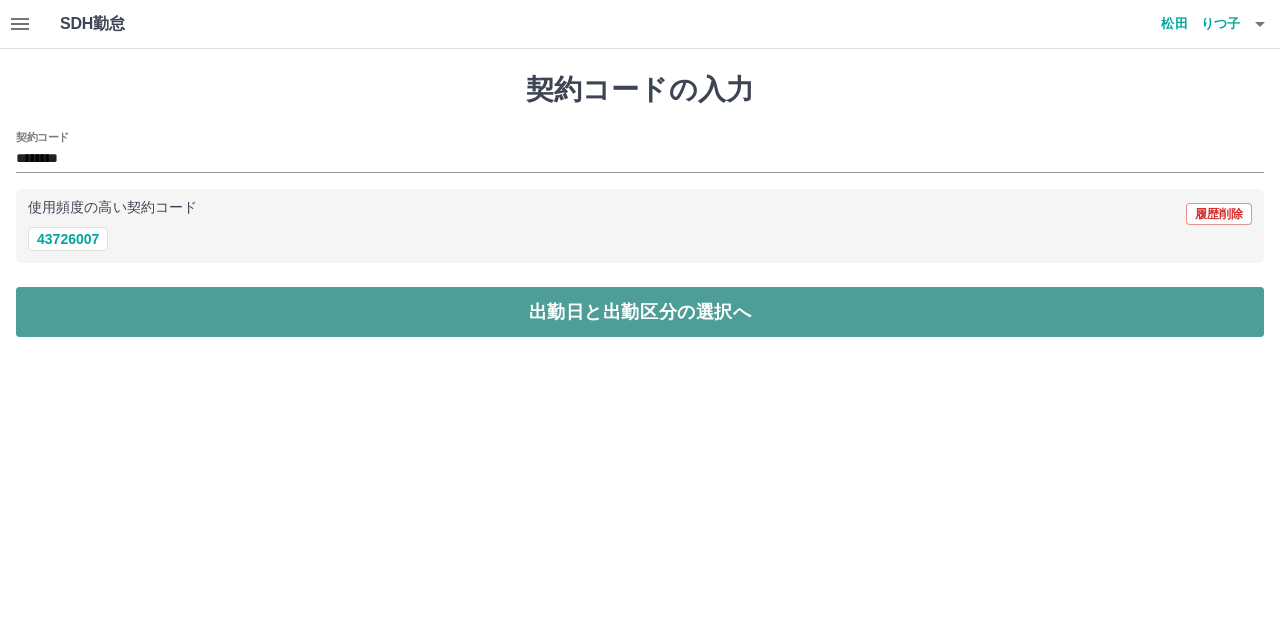 click on "出勤日と出勤区分の選択へ" at bounding box center (640, 312) 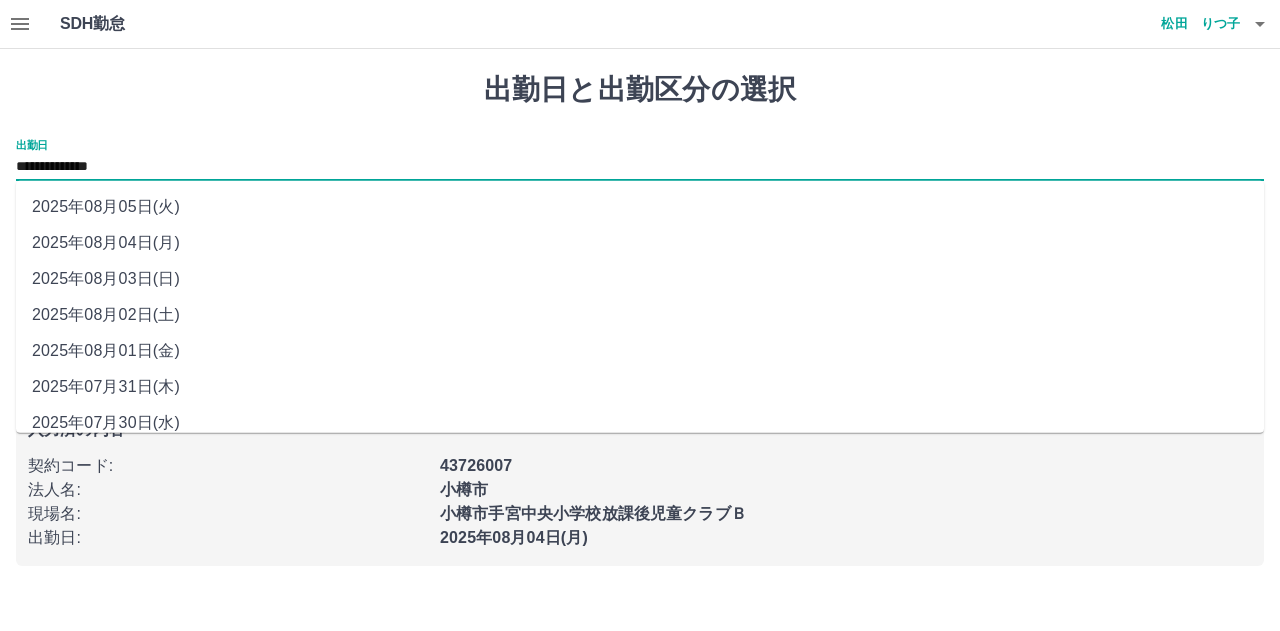 click on "**********" at bounding box center [640, 167] 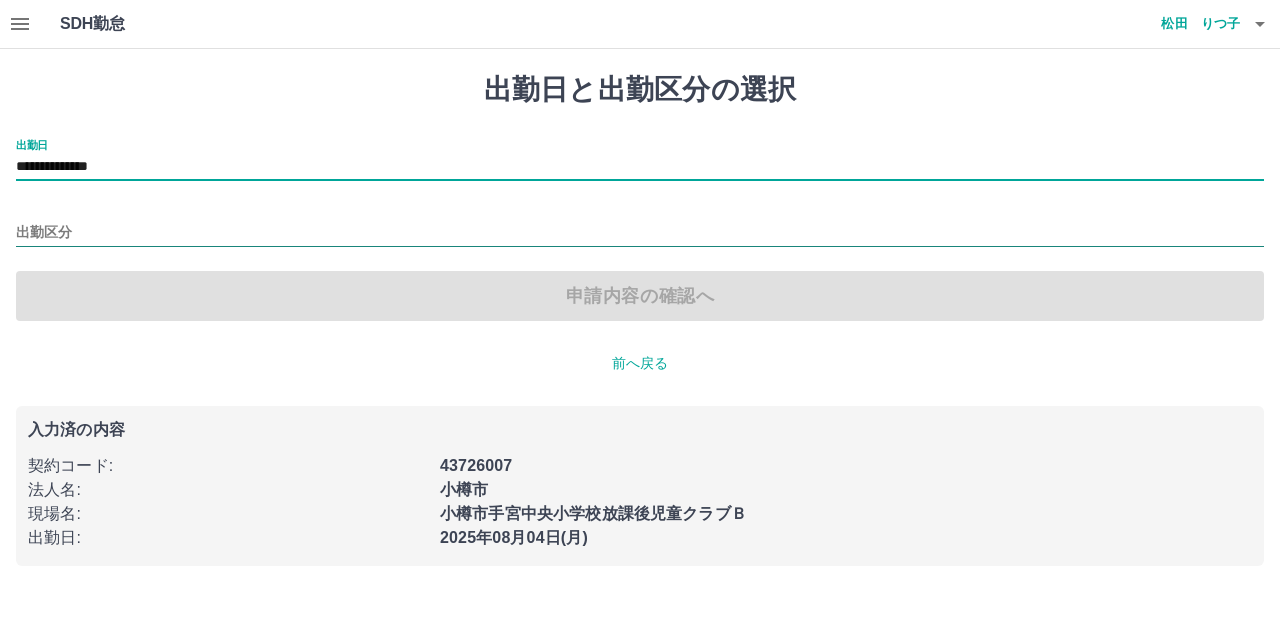 click on "出勤区分" at bounding box center (640, 233) 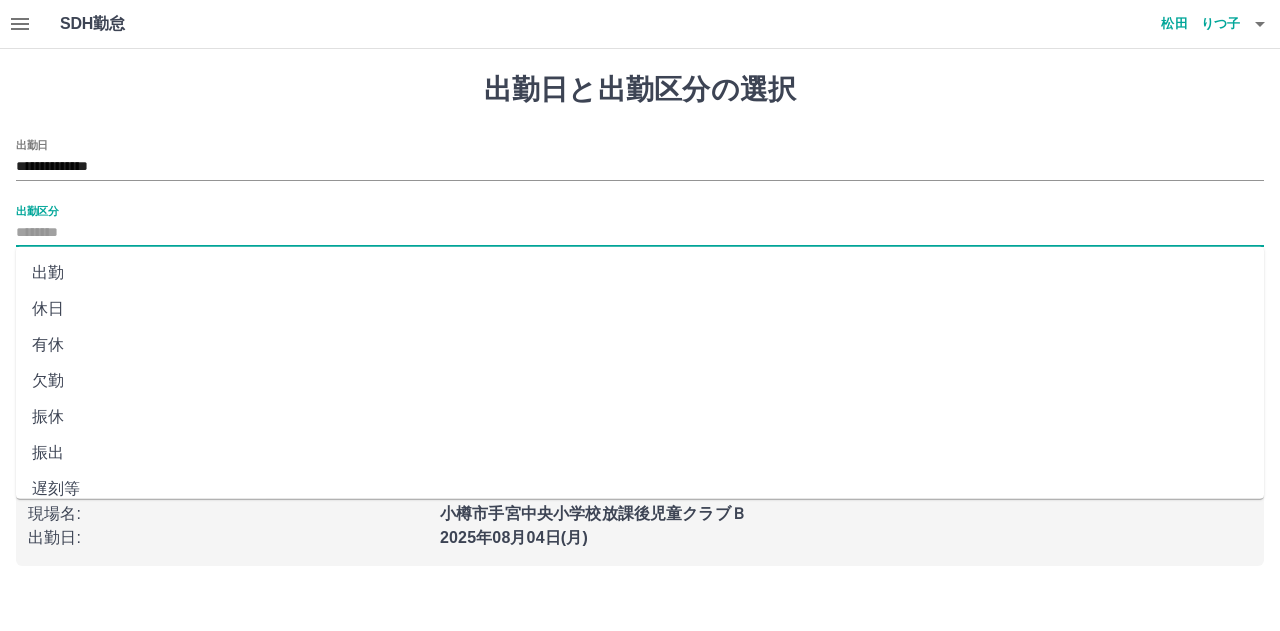click on "休日" at bounding box center [640, 309] 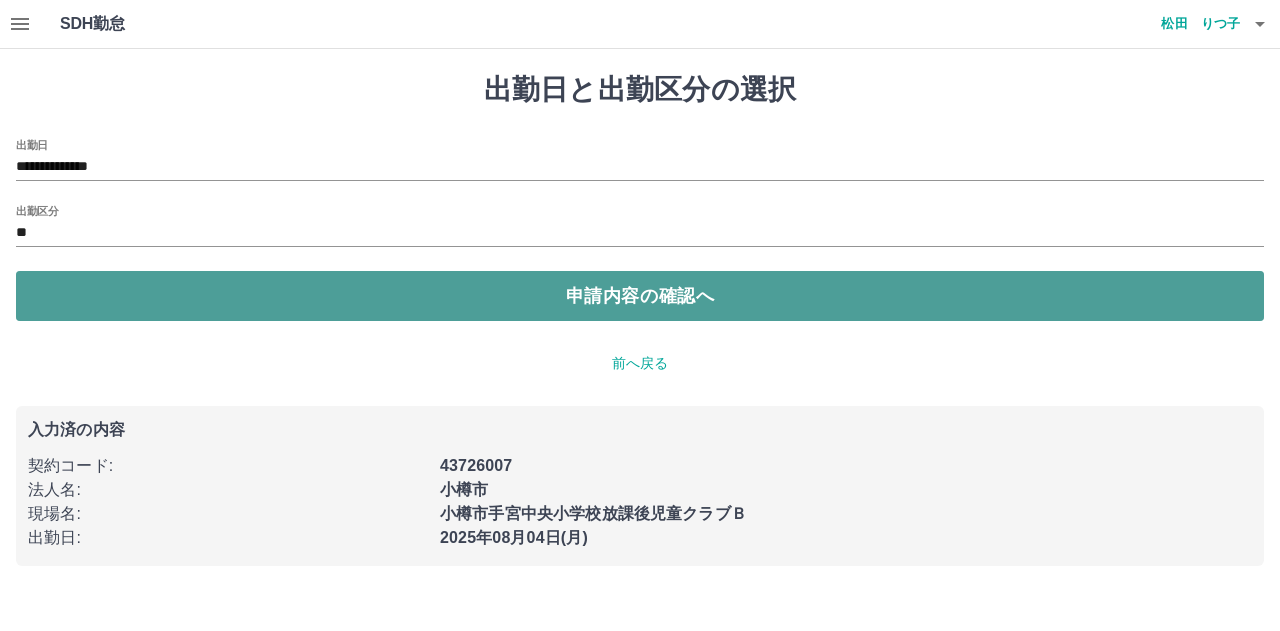click on "申請内容の確認へ" at bounding box center (640, 296) 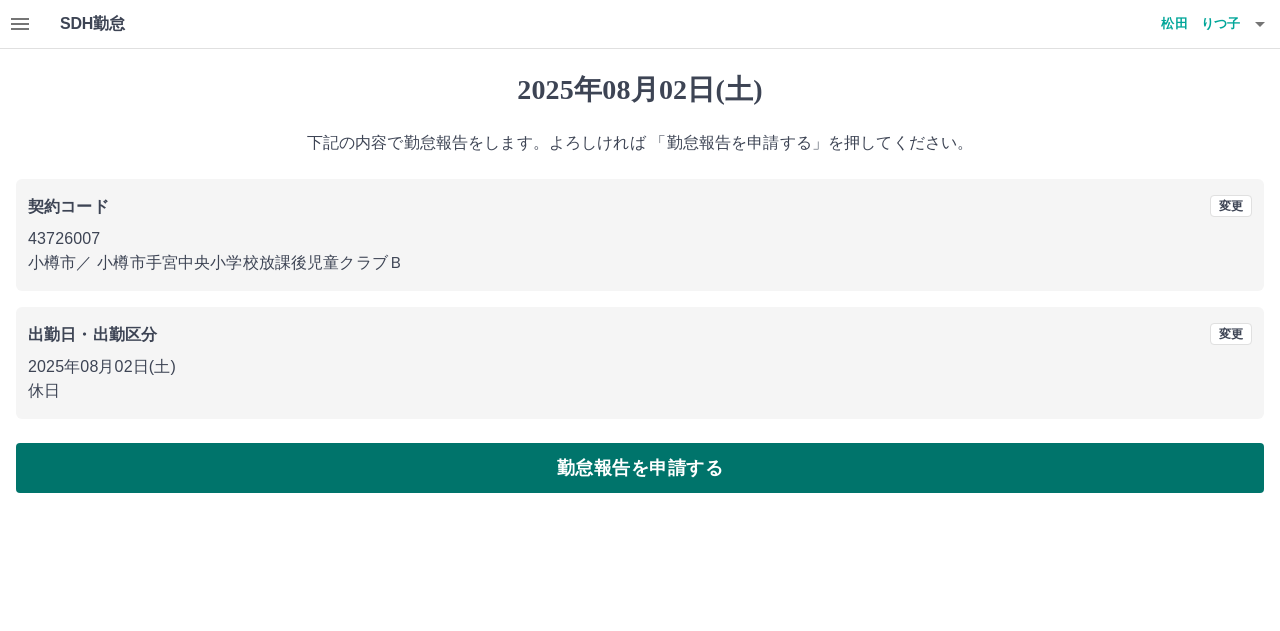 click on "勤怠報告を申請する" at bounding box center [640, 468] 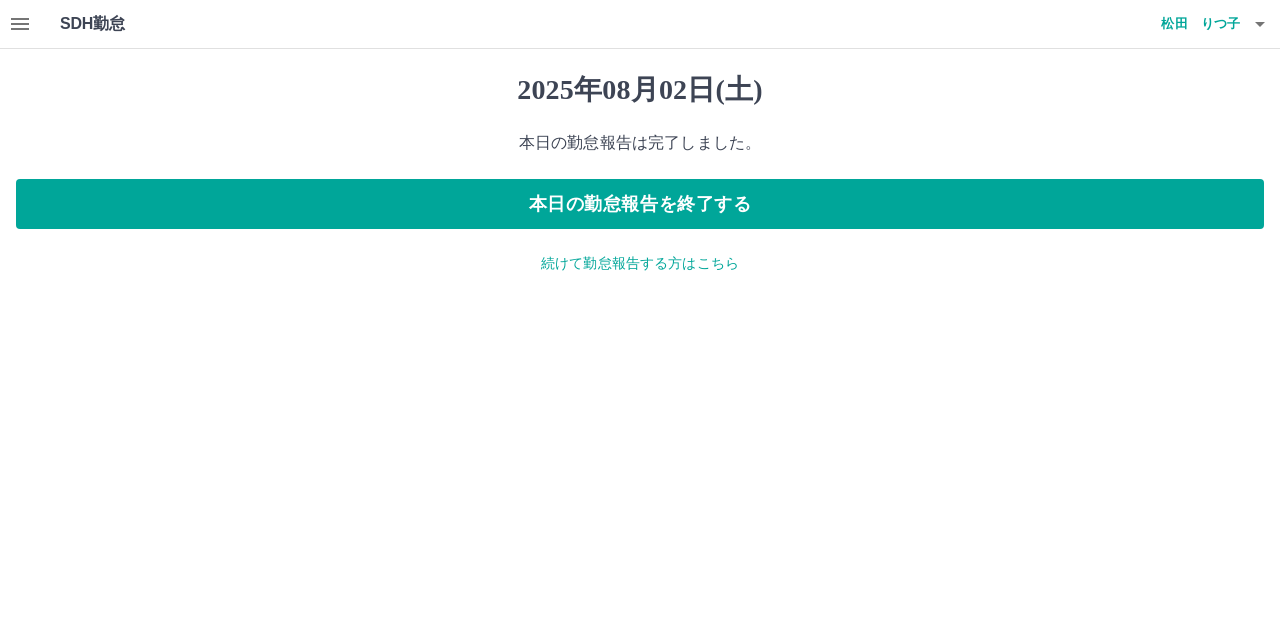 click on "続けて勤怠報告する方はこちら" at bounding box center (640, 263) 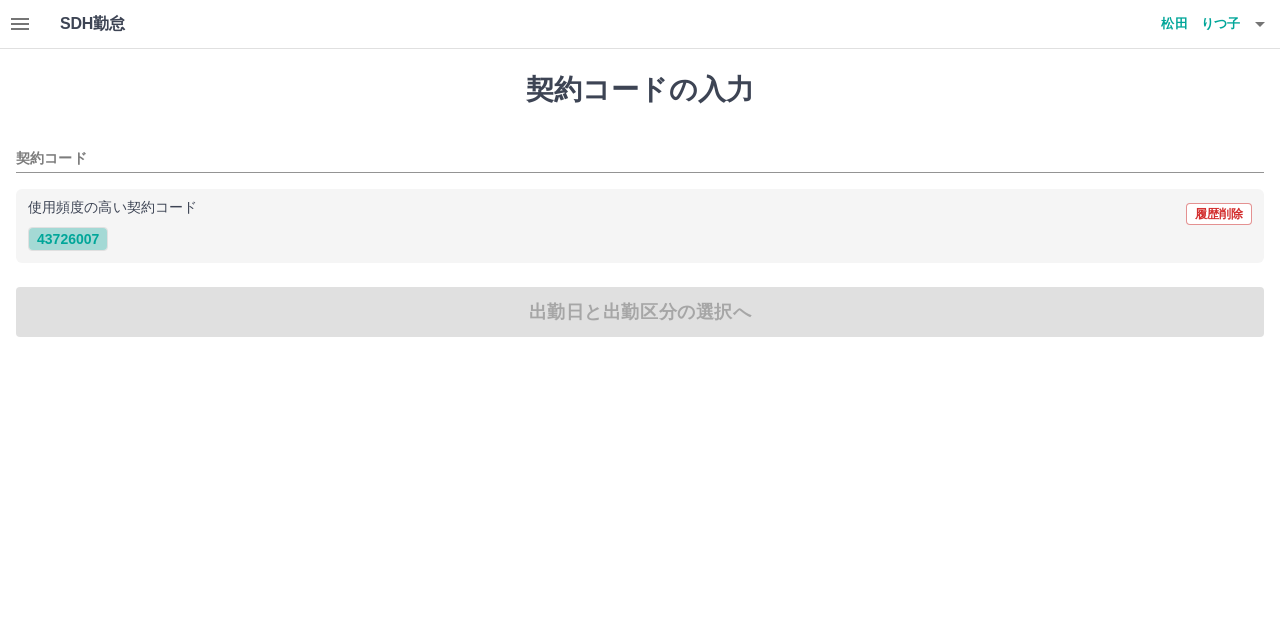 click on "43726007" at bounding box center [68, 239] 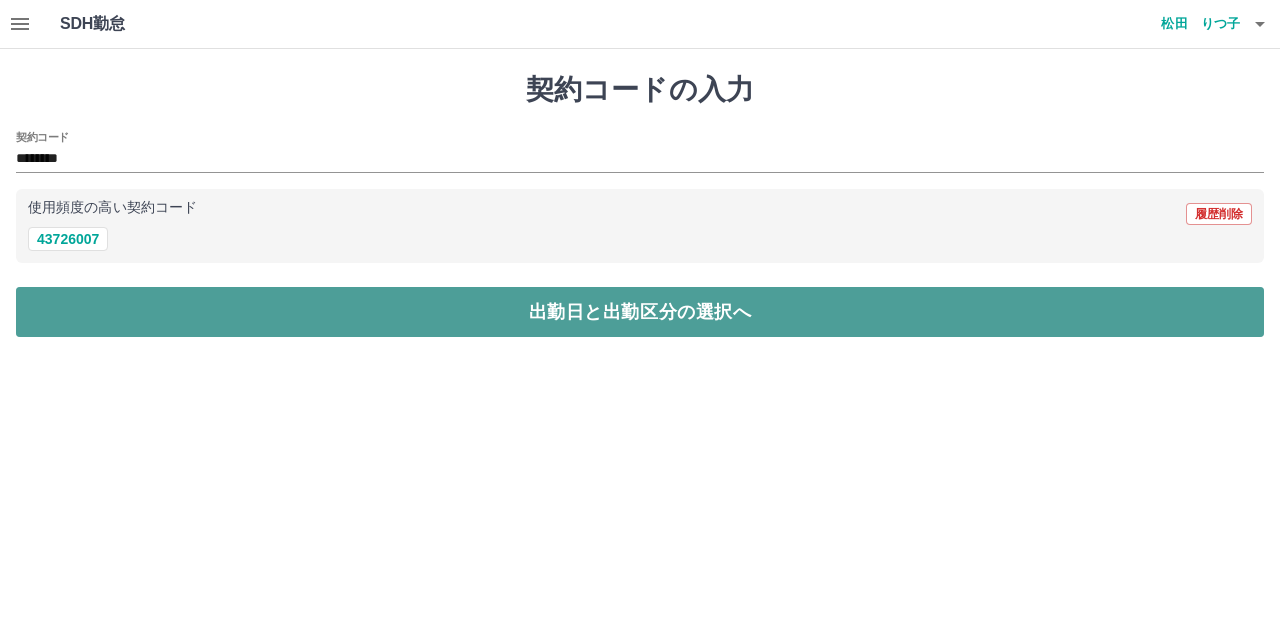 click on "出勤日と出勤区分の選択へ" at bounding box center (640, 312) 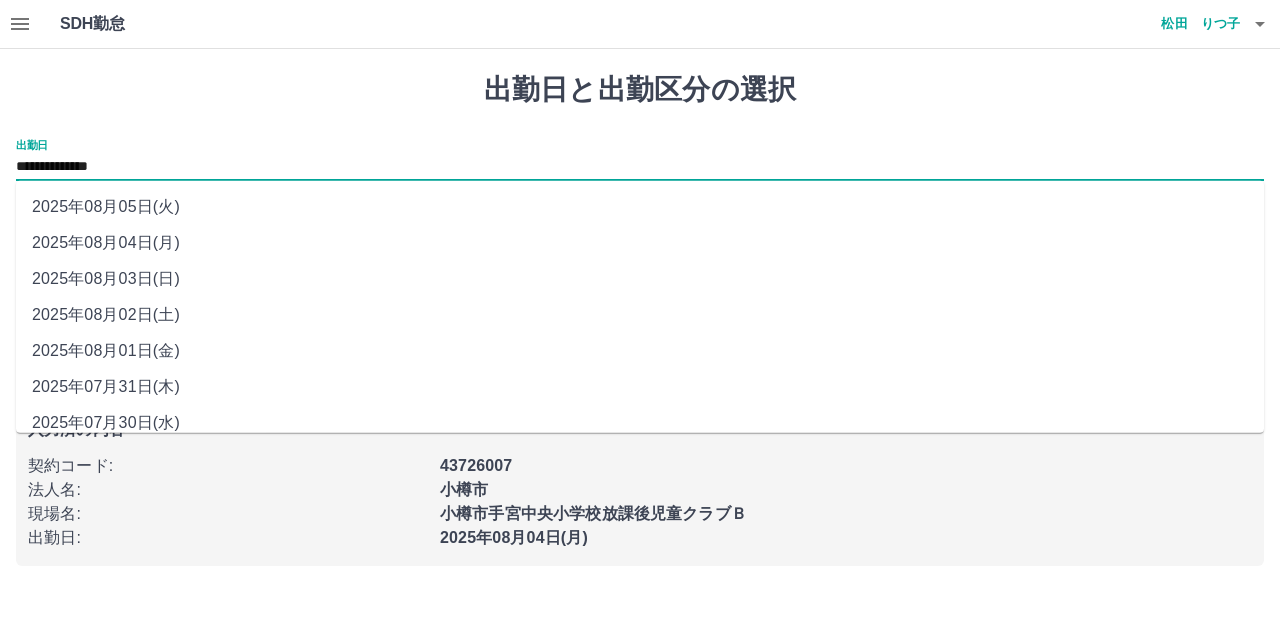 click on "**********" at bounding box center [640, 167] 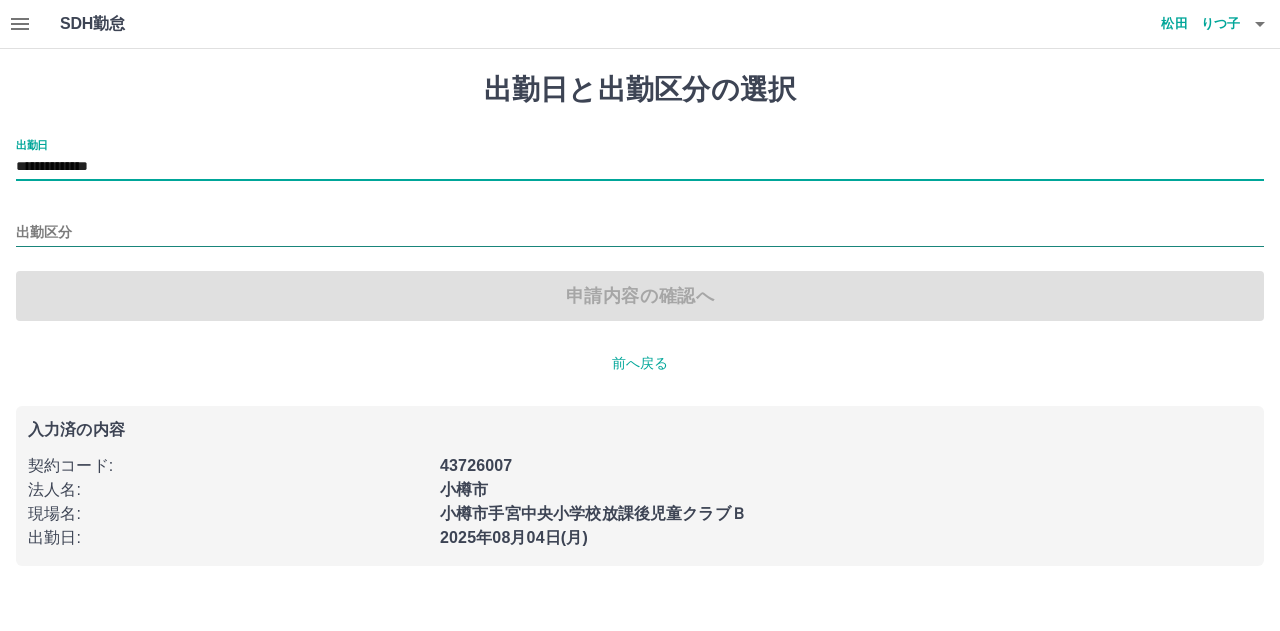 click on "出勤区分" at bounding box center [640, 233] 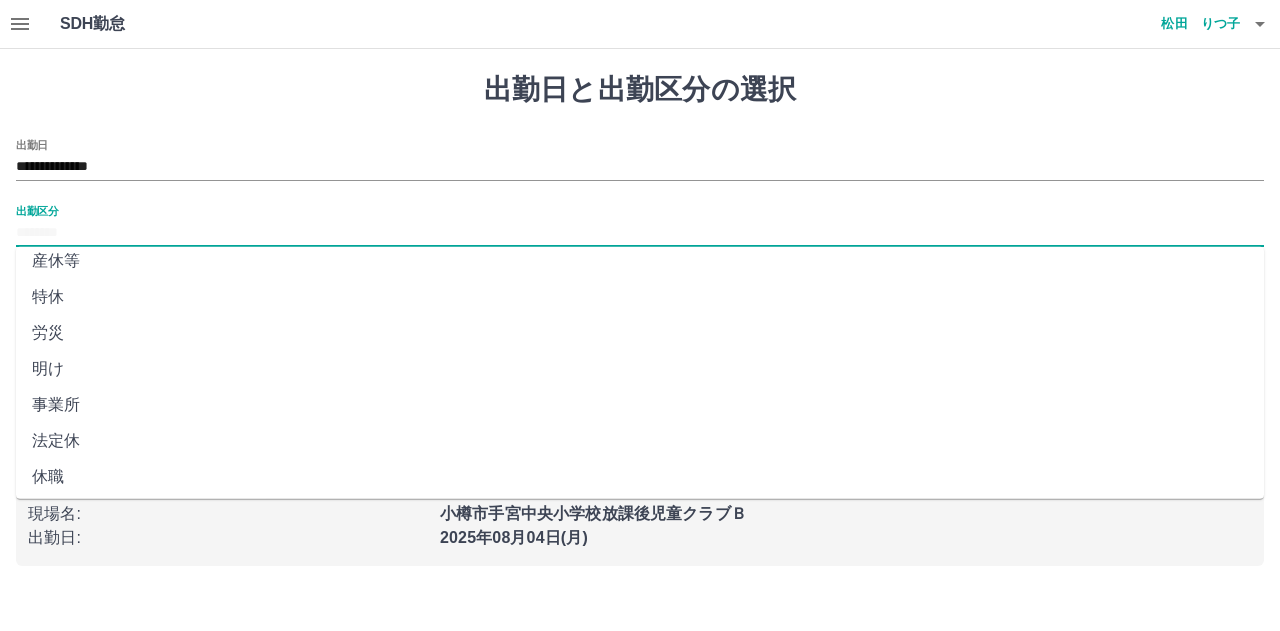 scroll, scrollTop: 411, scrollLeft: 0, axis: vertical 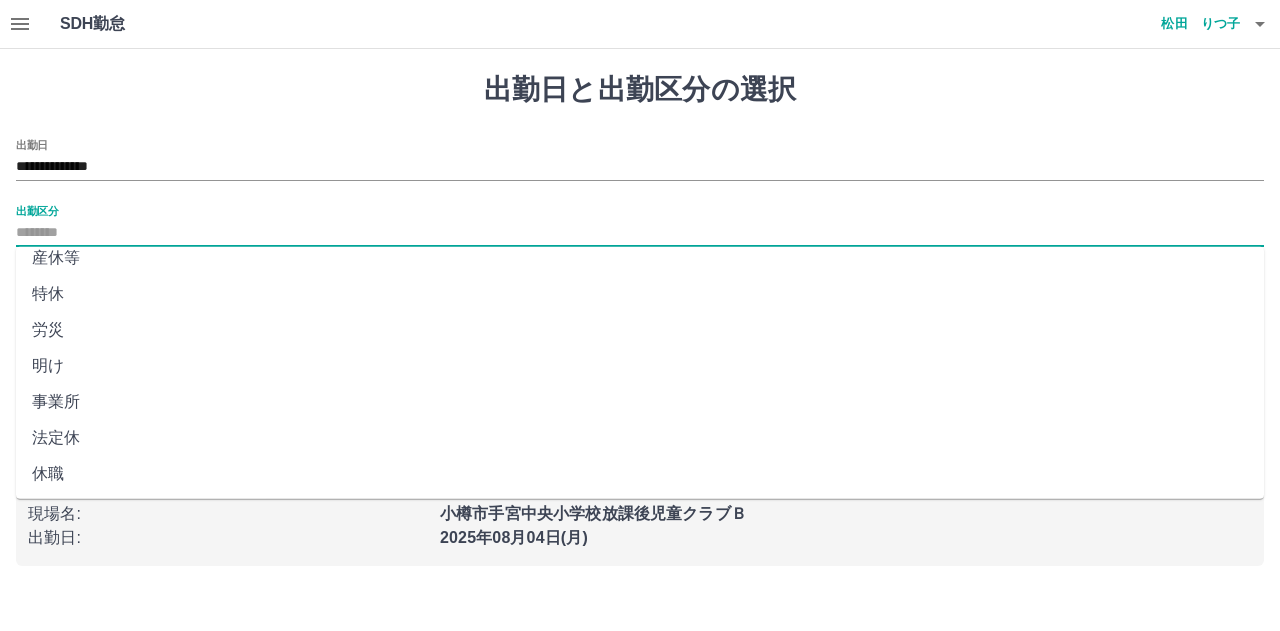 click on "法定休" at bounding box center [640, 438] 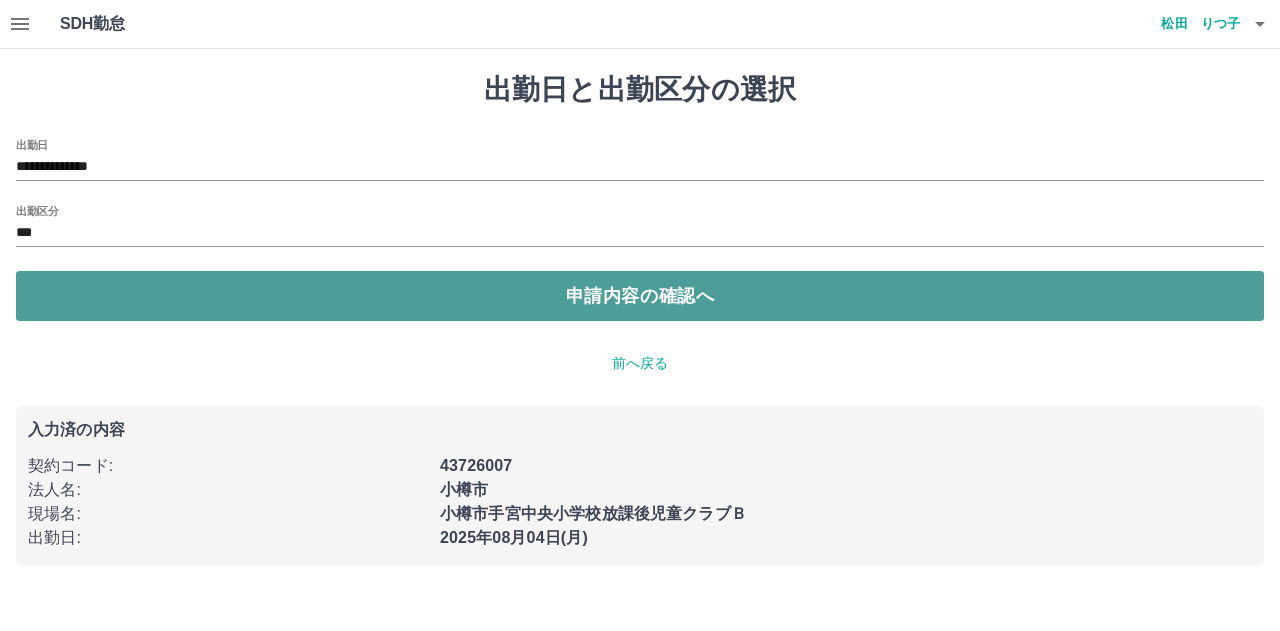 click on "申請内容の確認へ" at bounding box center [640, 296] 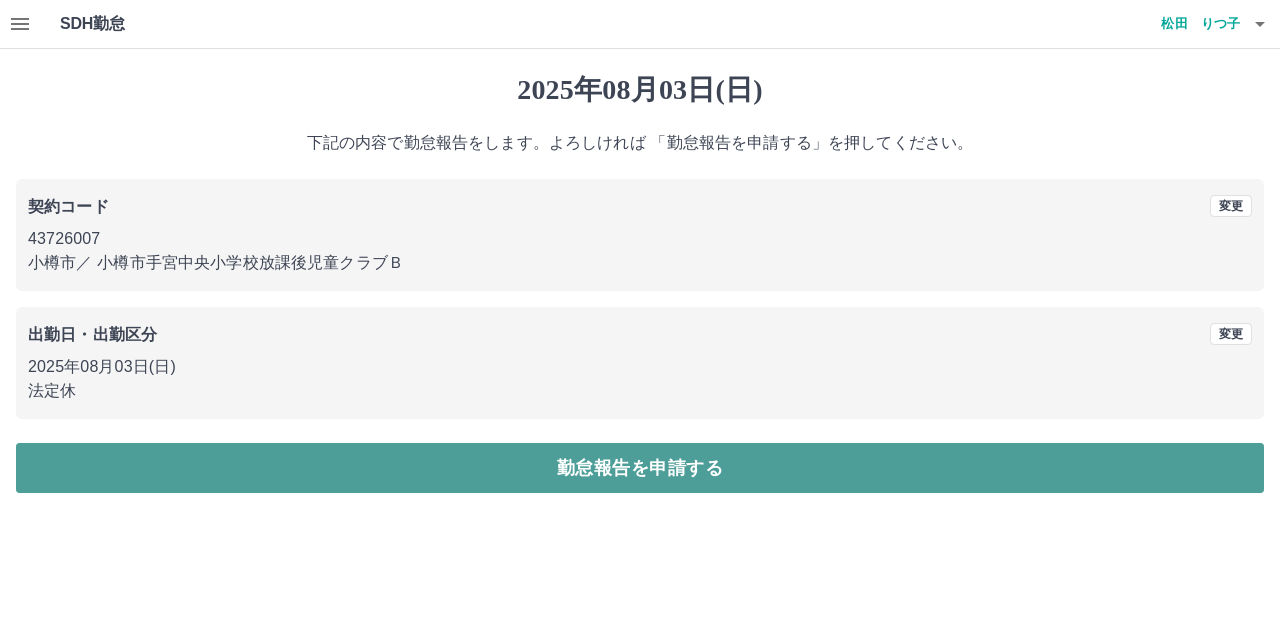 click on "勤怠報告を申請する" at bounding box center (640, 468) 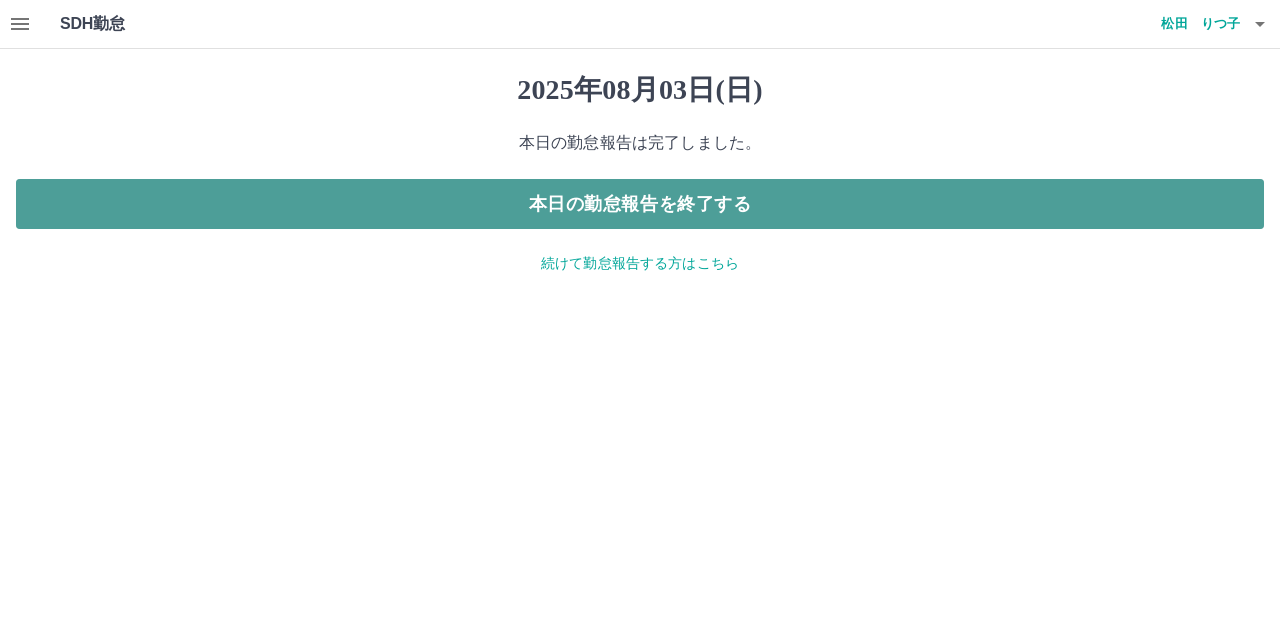 click on "本日の勤怠報告を終了する" at bounding box center [640, 204] 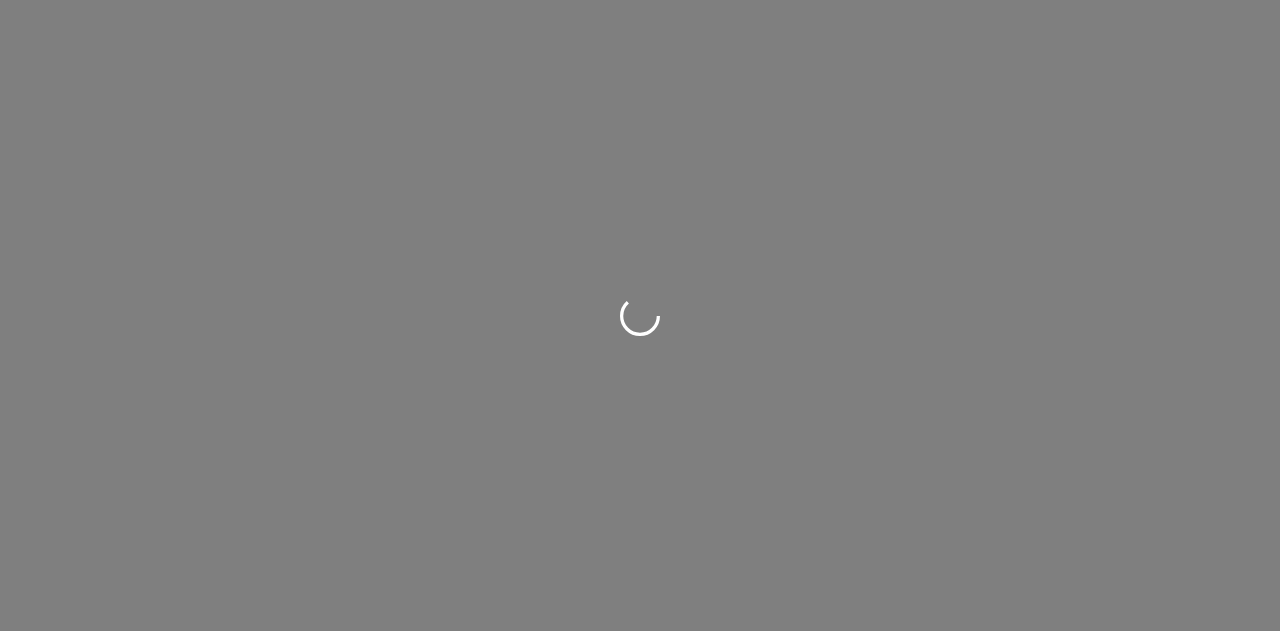 scroll, scrollTop: 0, scrollLeft: 0, axis: both 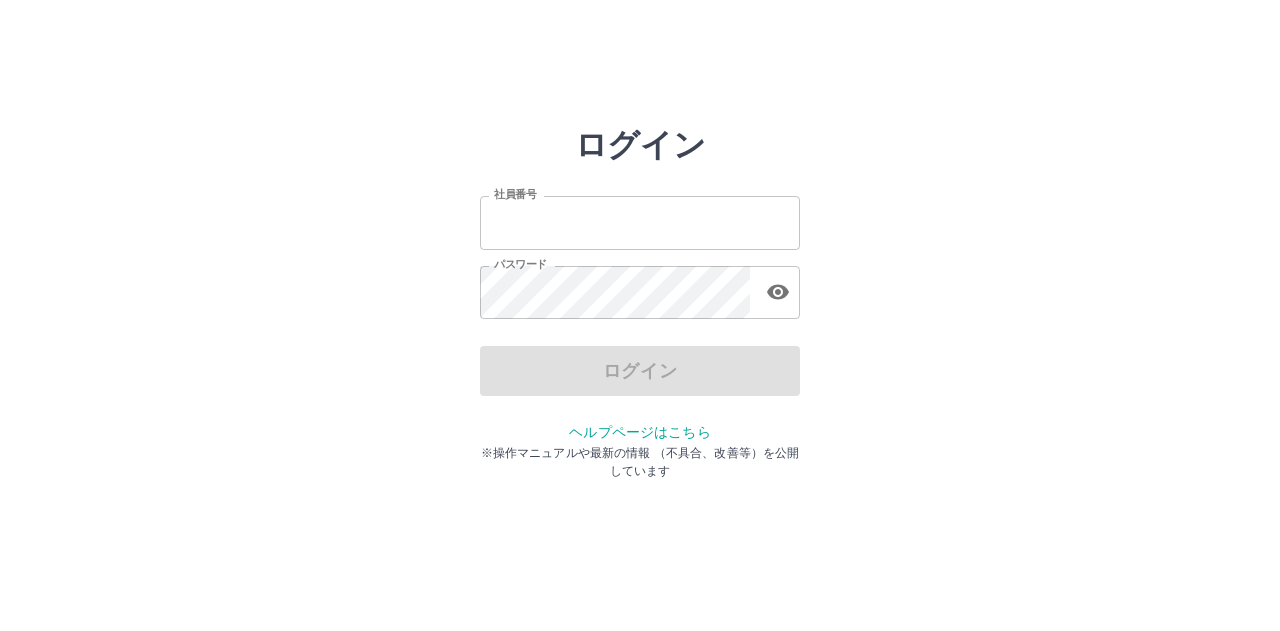 type on "*******" 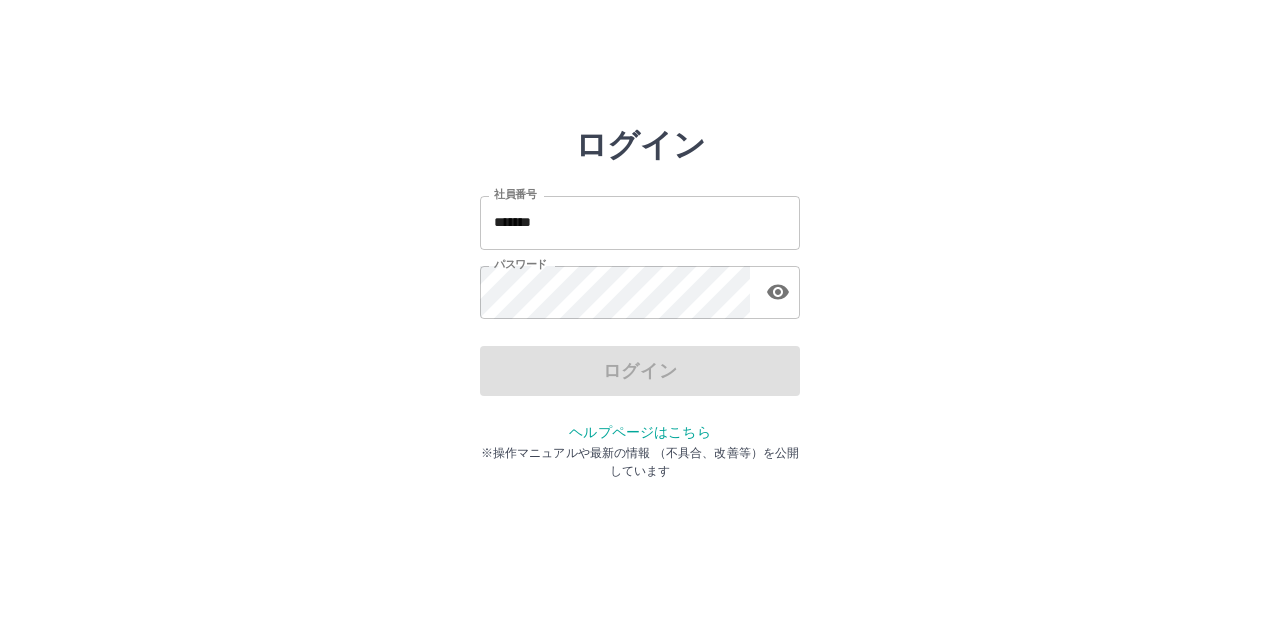 click on "ログイン" at bounding box center (640, 371) 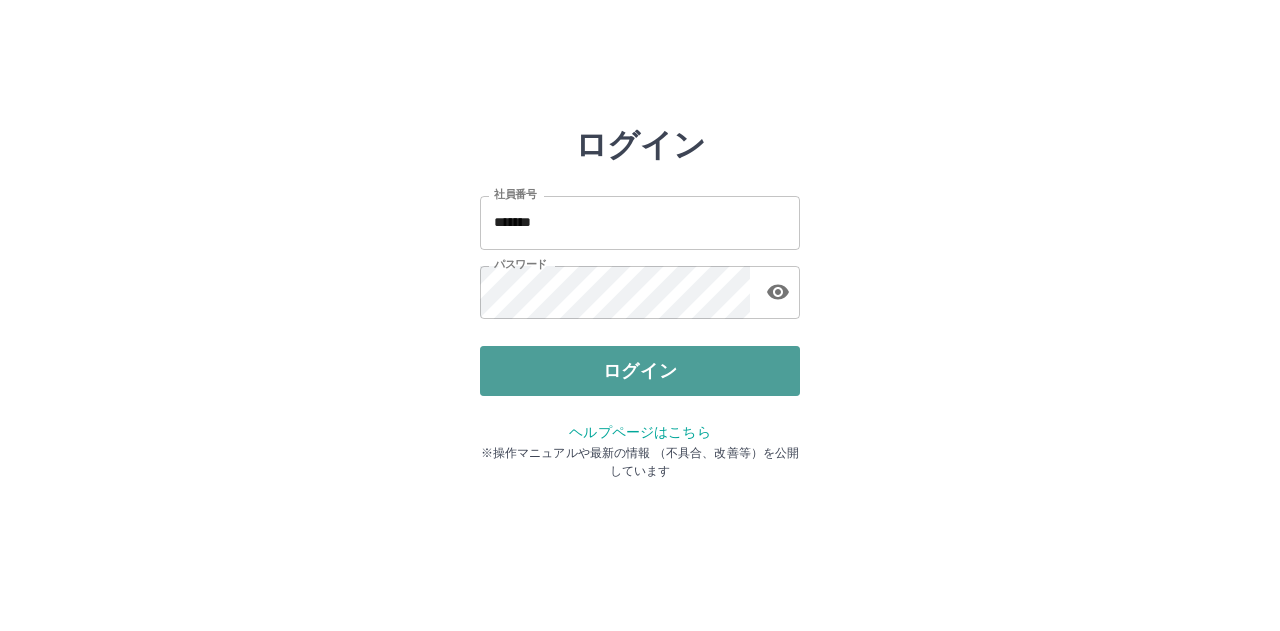 click on "ログイン" at bounding box center (640, 371) 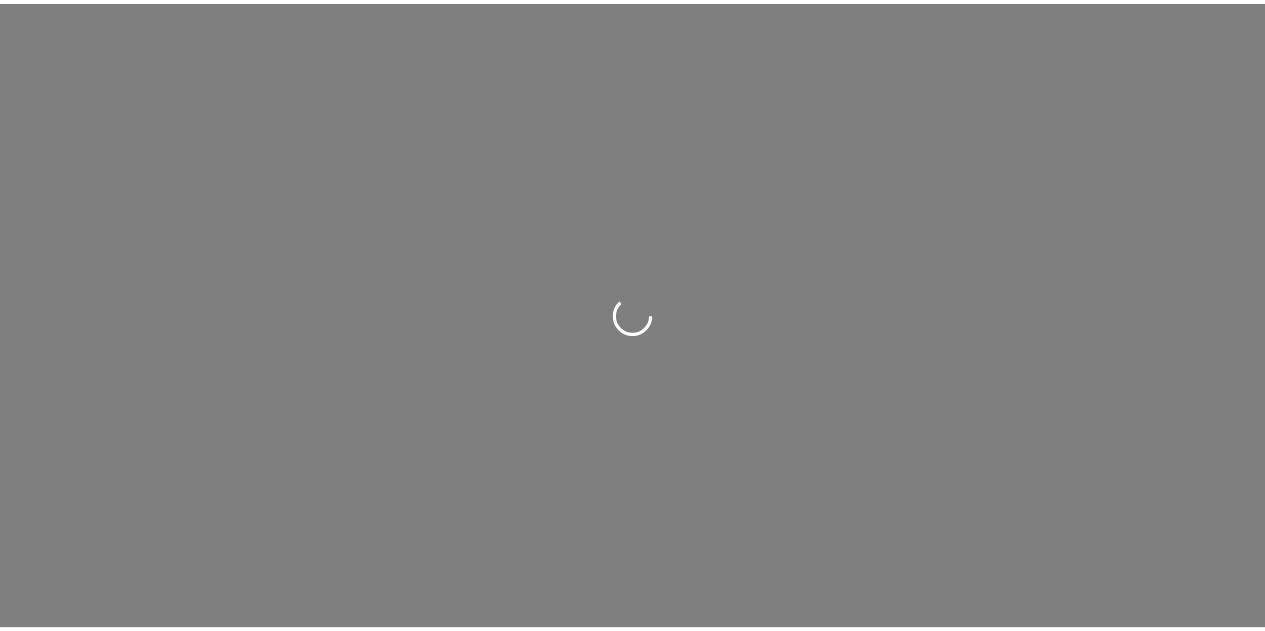 scroll, scrollTop: 0, scrollLeft: 0, axis: both 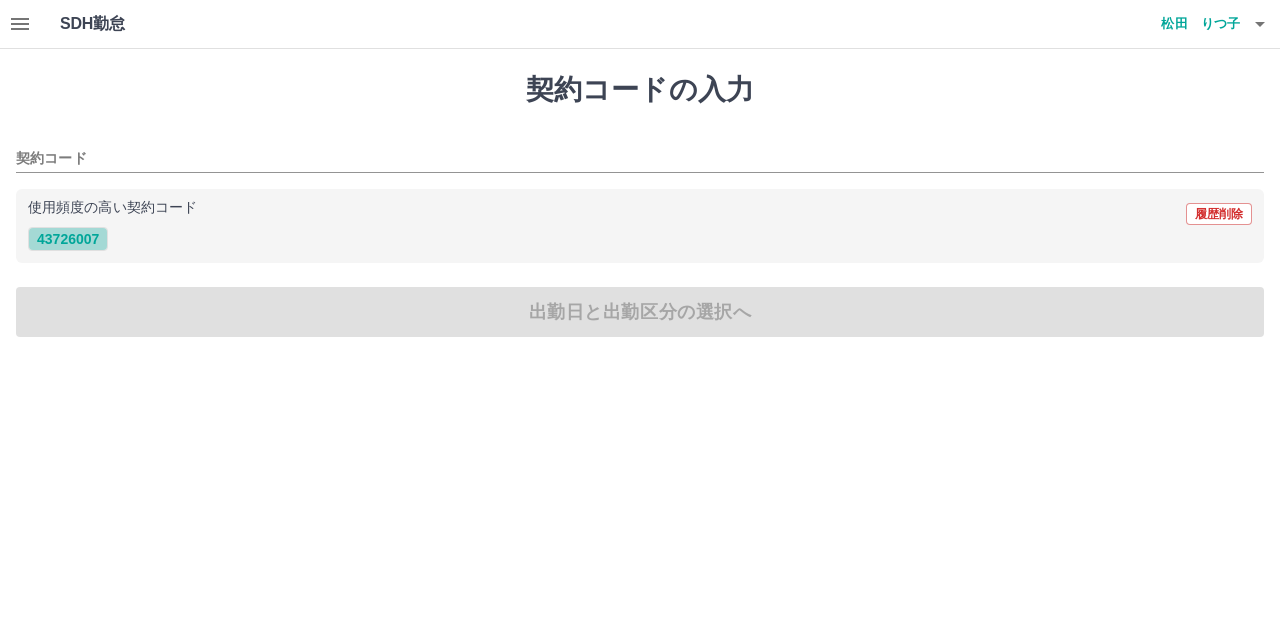 click on "43726007" at bounding box center [68, 239] 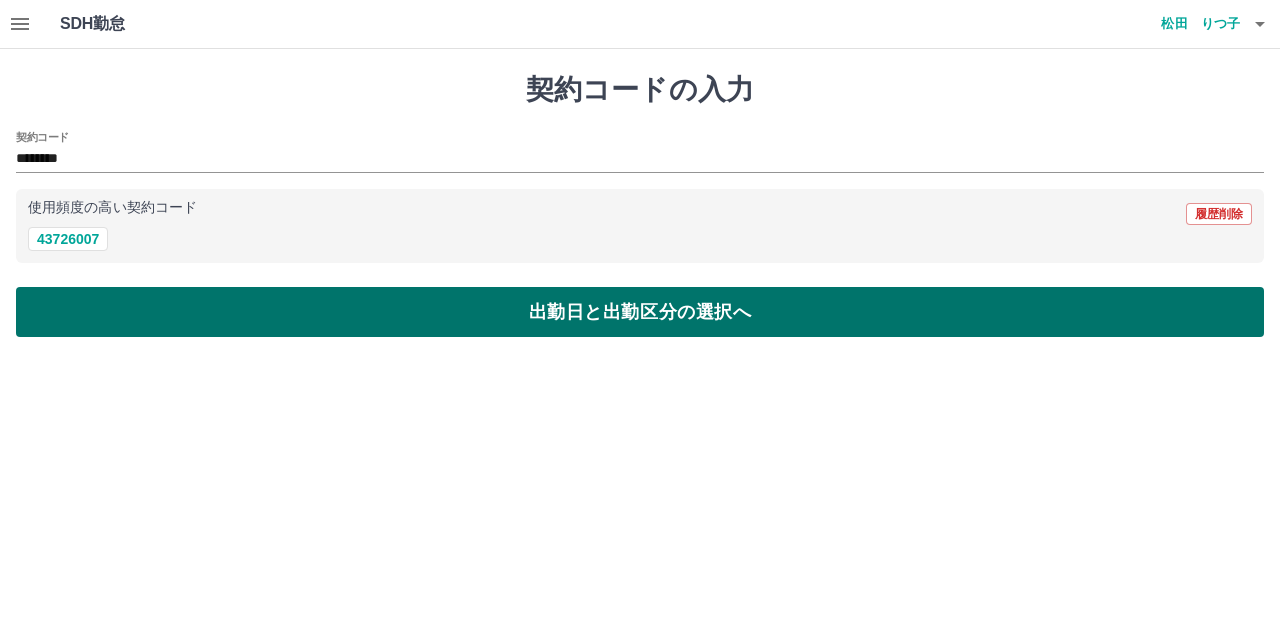 click on "出勤日と出勤区分の選択へ" at bounding box center [640, 312] 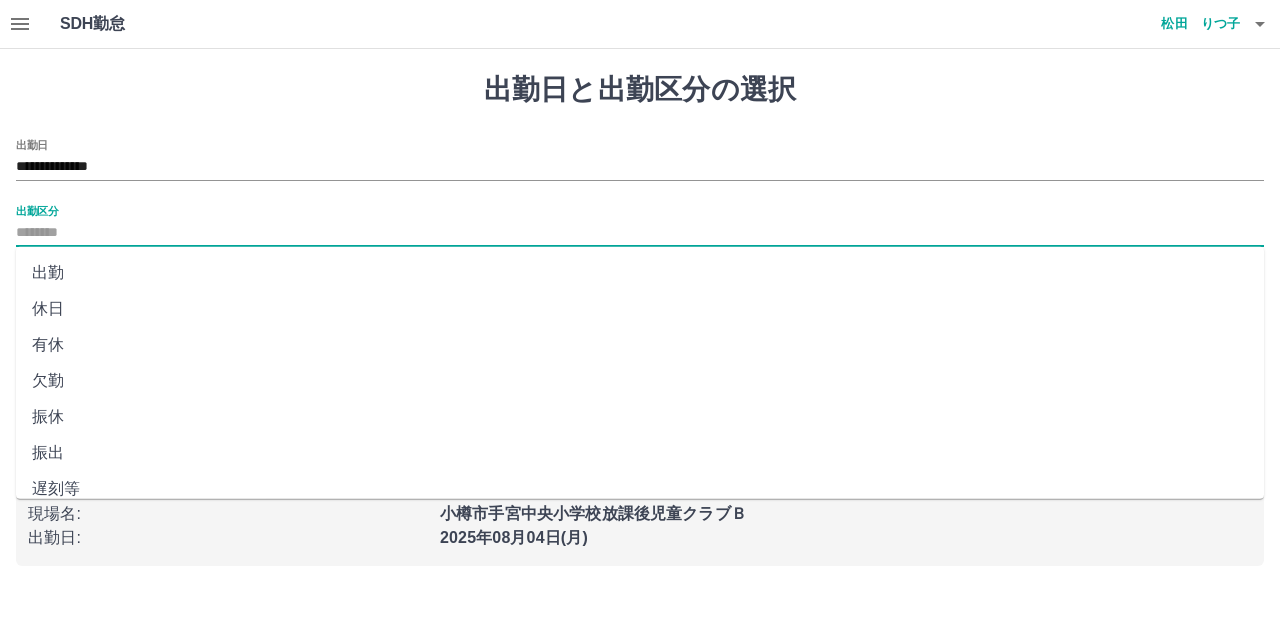 click on "出勤区分" at bounding box center [640, 233] 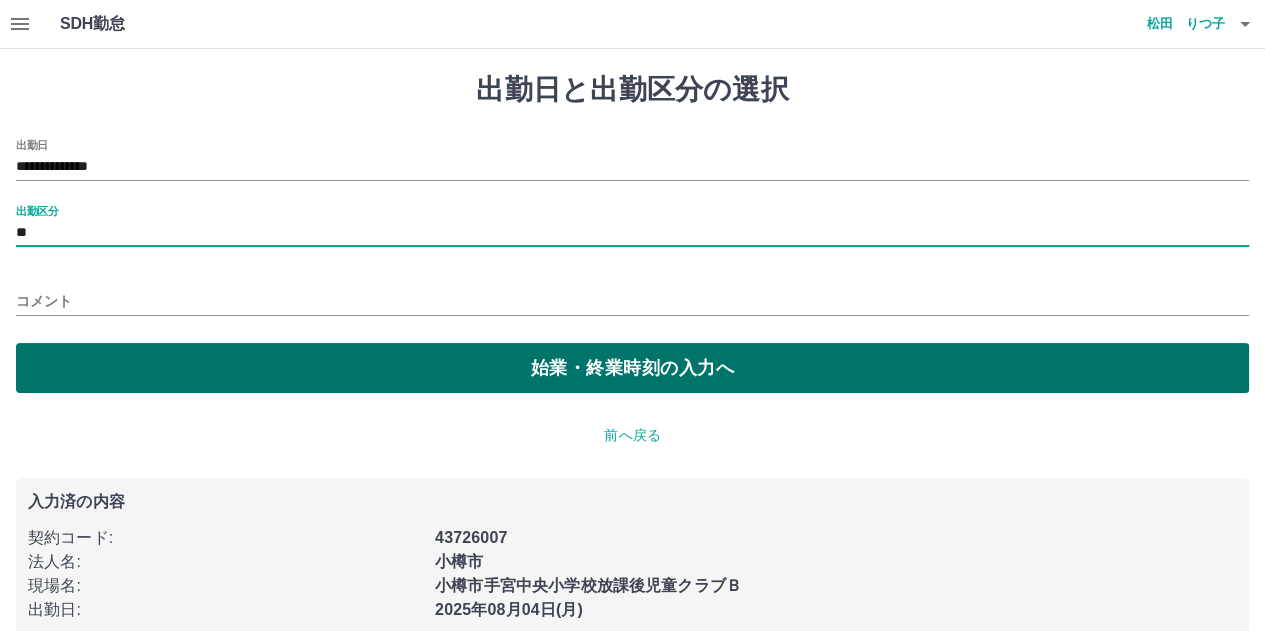 click on "始業・終業時刻の入力へ" at bounding box center (632, 368) 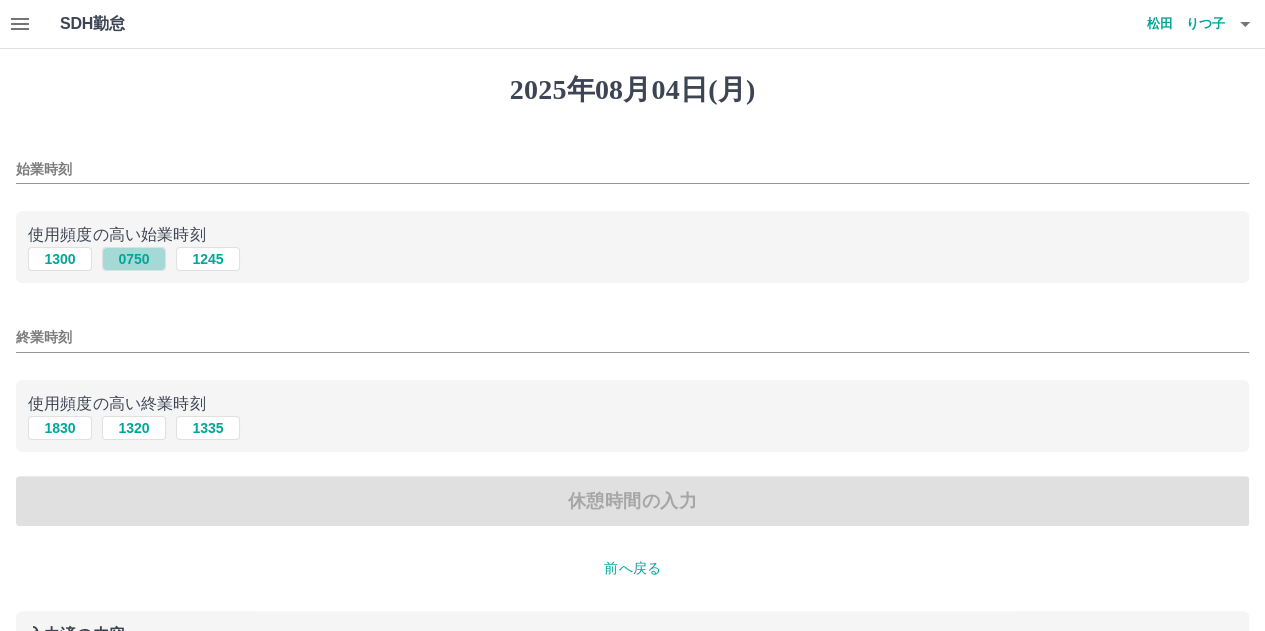 click on "0750" at bounding box center [134, 259] 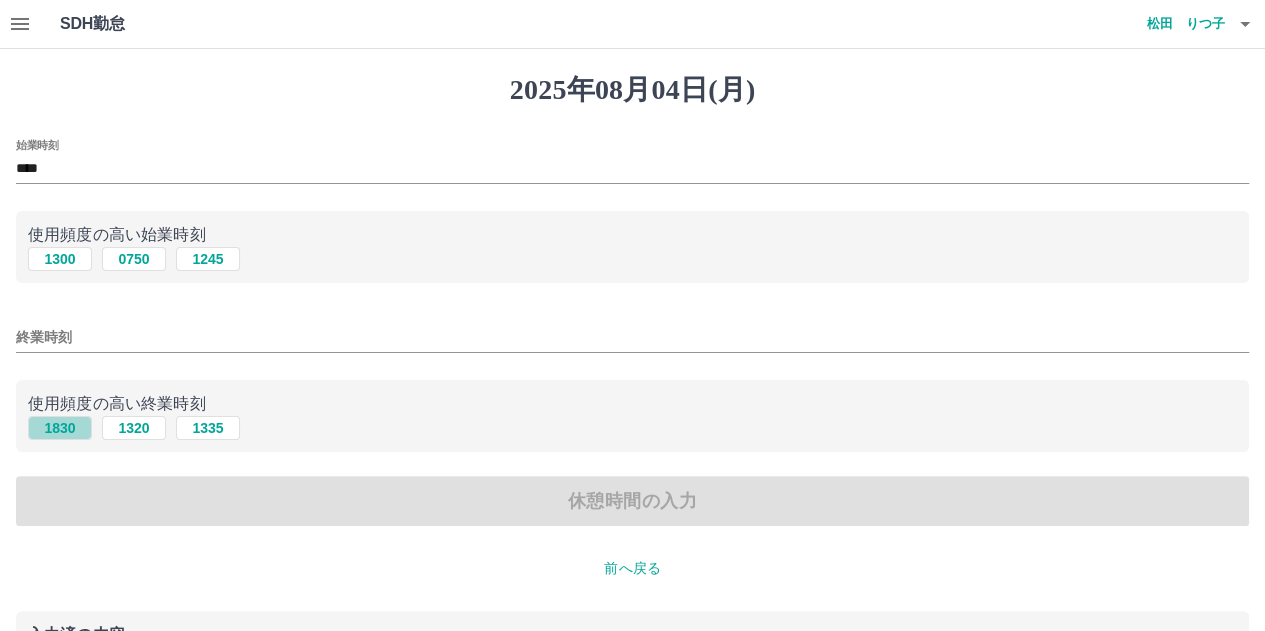 click on "1830" at bounding box center (60, 428) 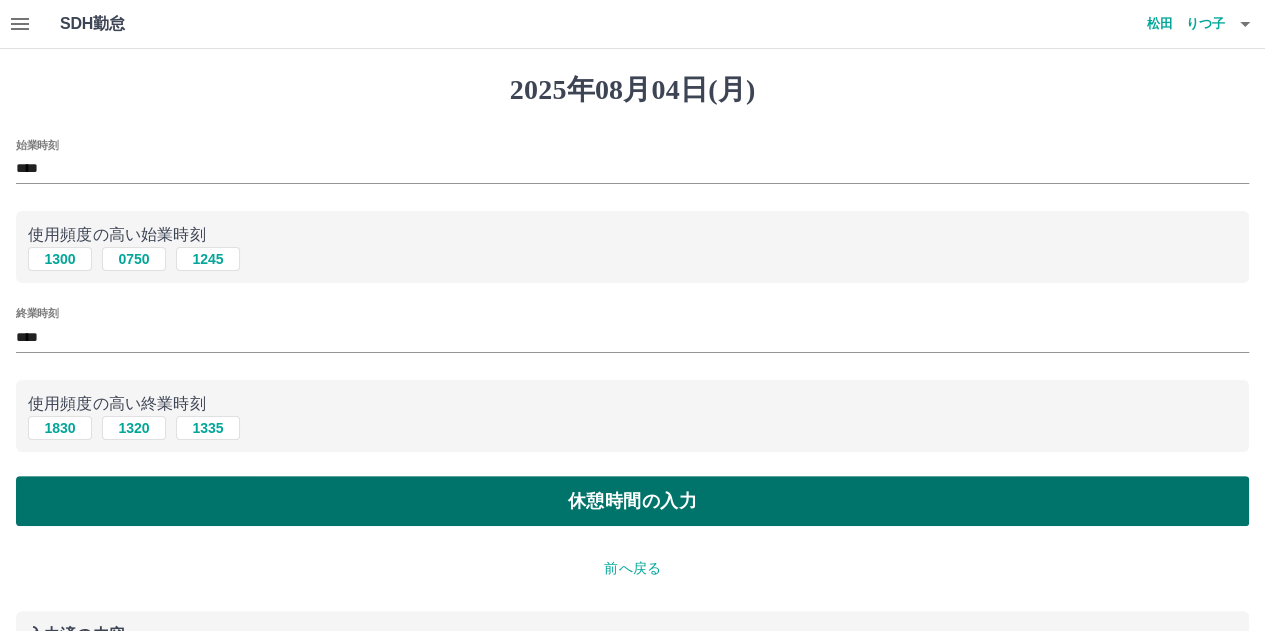 click on "休憩時間の入力" at bounding box center (632, 501) 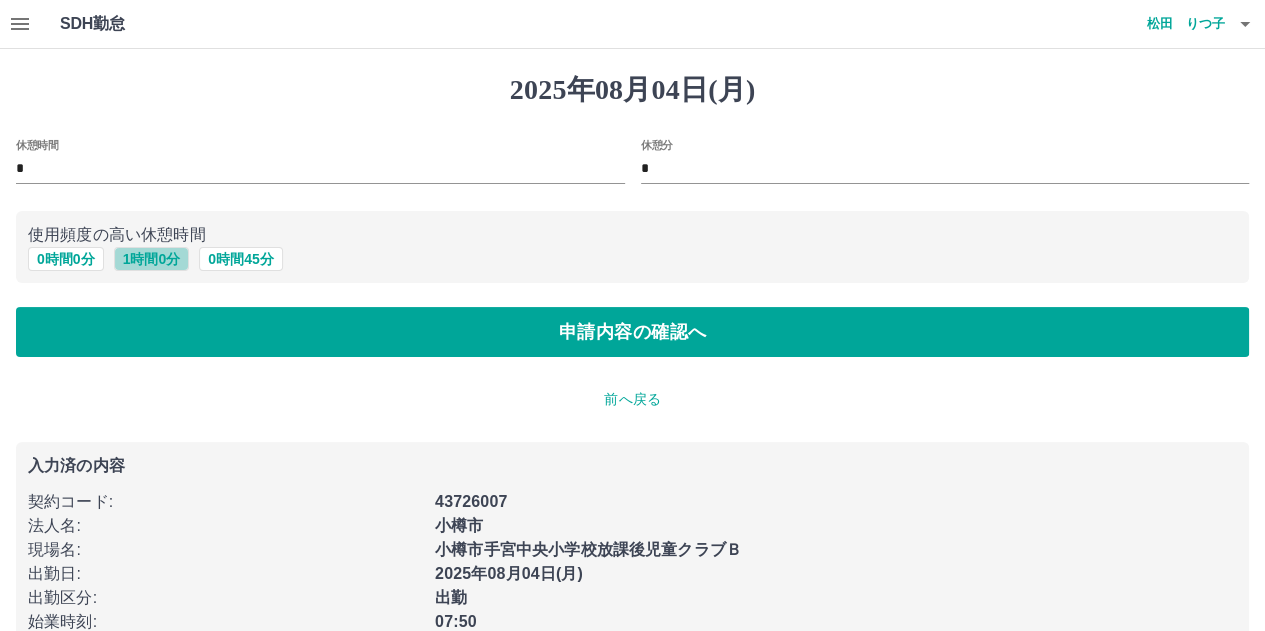 click on "1 時間 0 分" at bounding box center [152, 259] 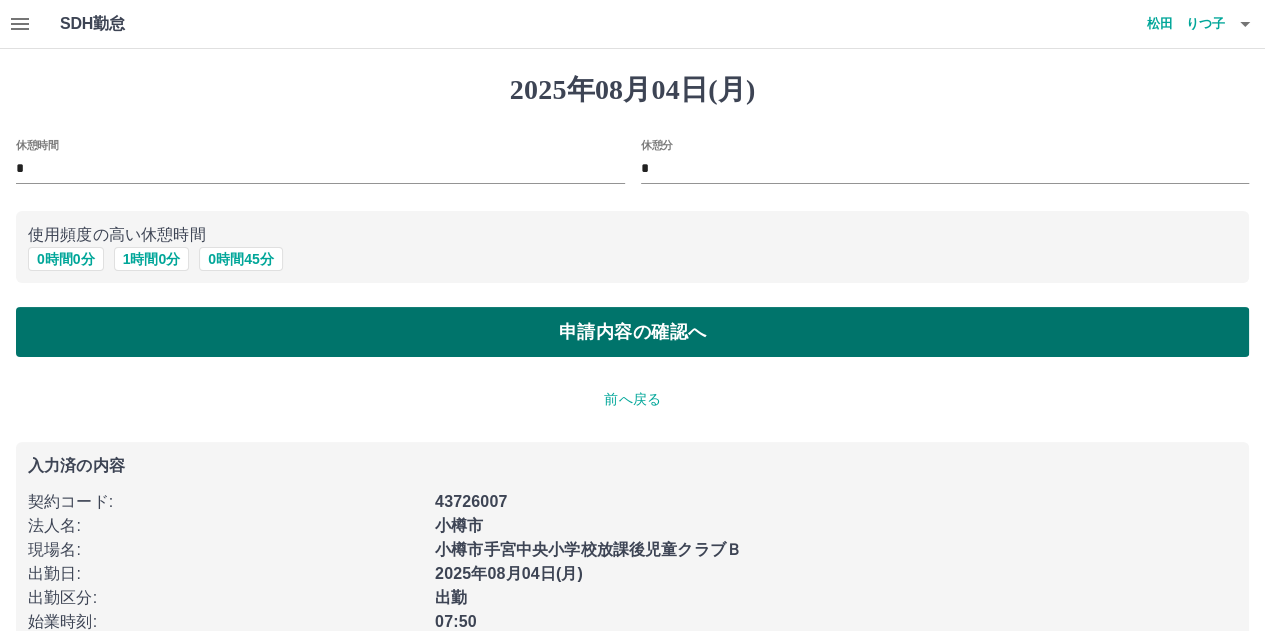 click on "申請内容の確認へ" at bounding box center [632, 332] 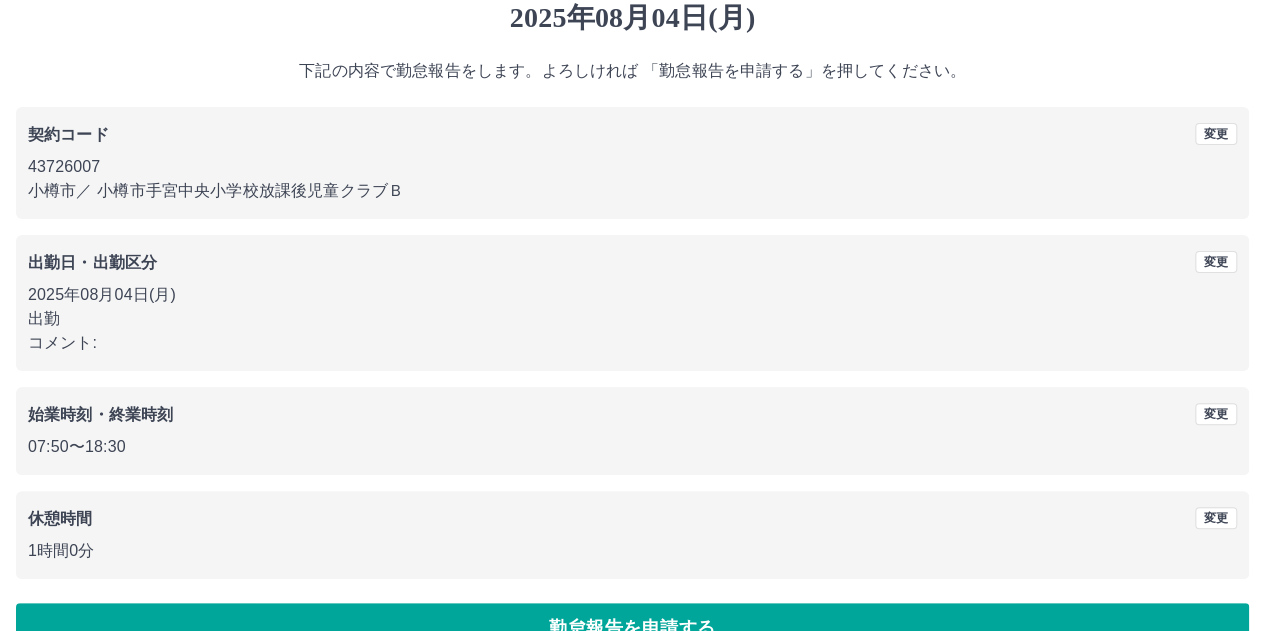scroll, scrollTop: 116, scrollLeft: 0, axis: vertical 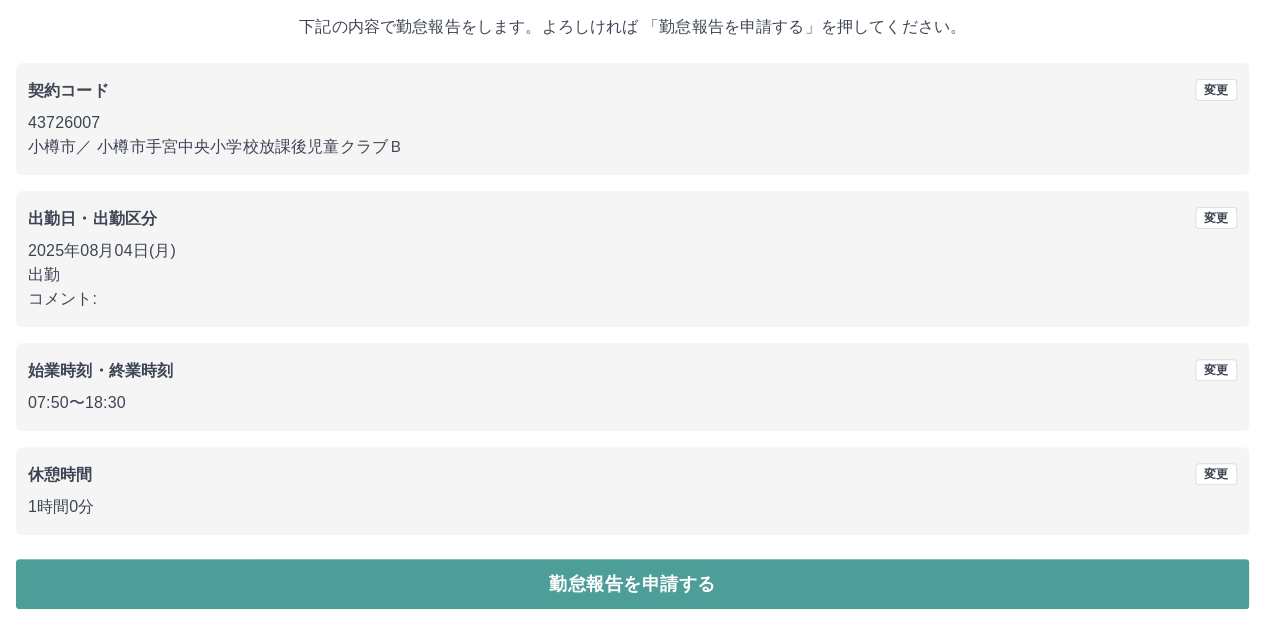 click on "勤怠報告を申請する" at bounding box center (632, 584) 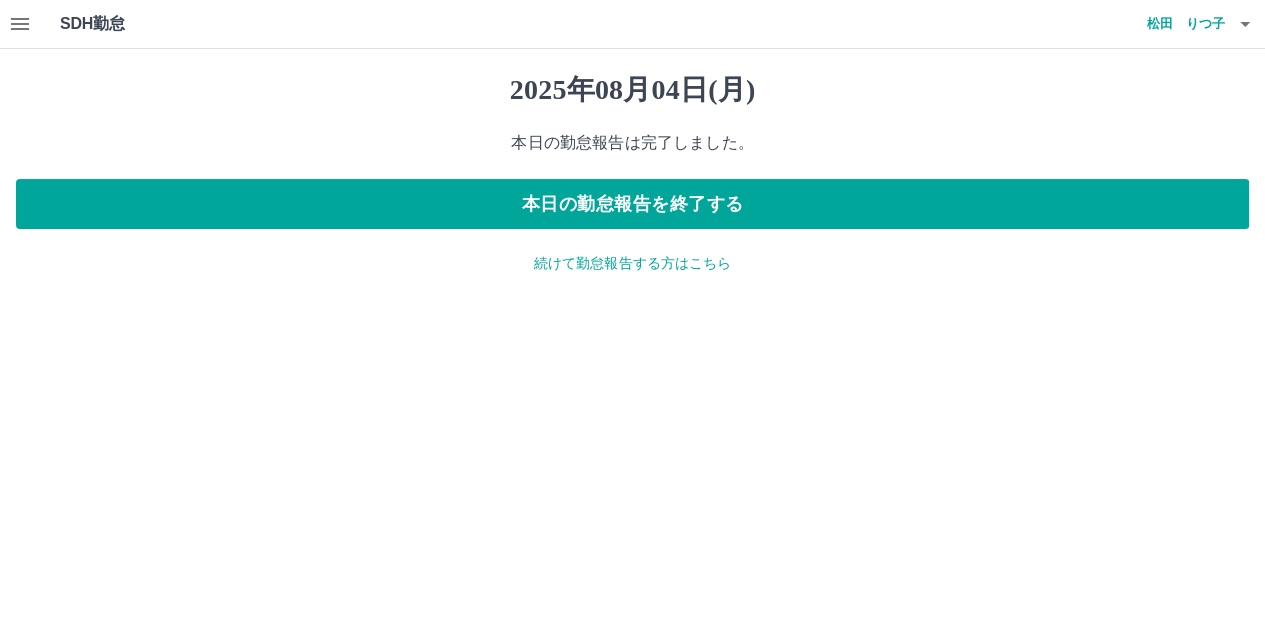 scroll, scrollTop: 0, scrollLeft: 0, axis: both 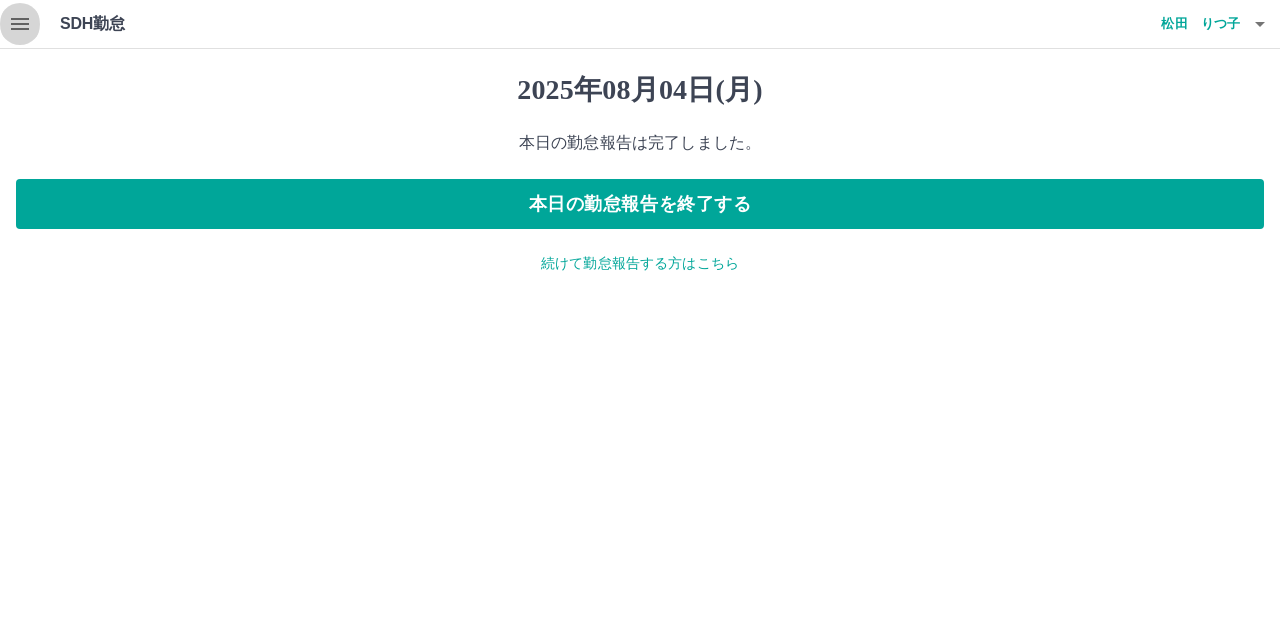 click 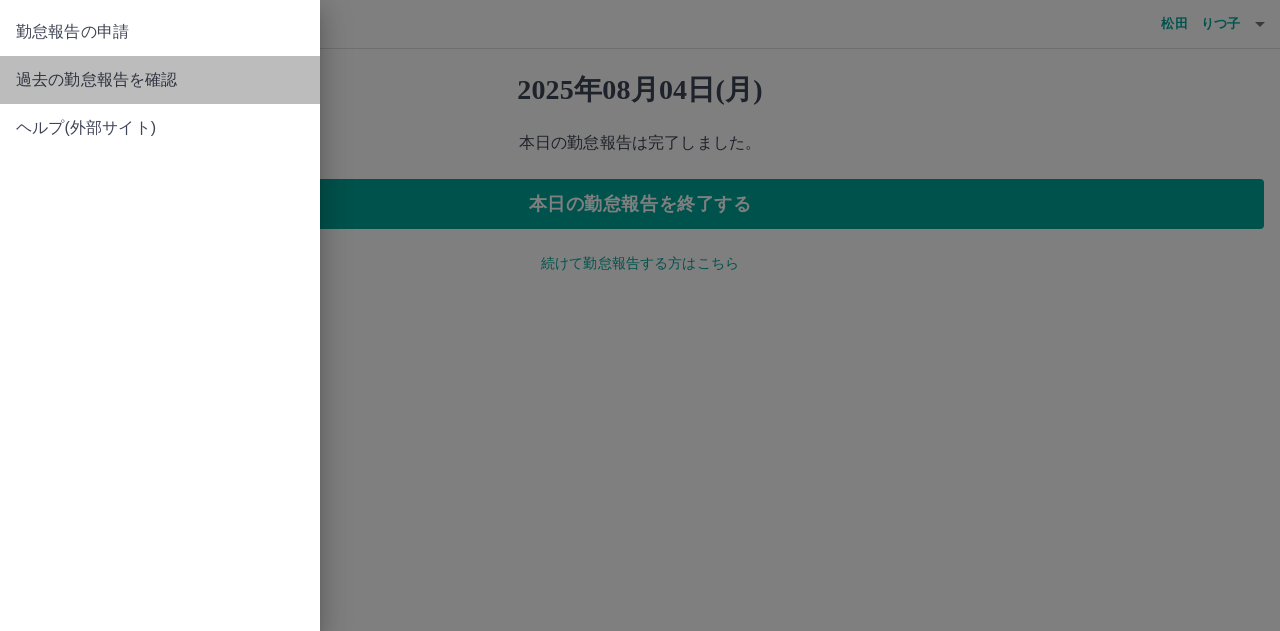click on "過去の勤怠報告を確認" at bounding box center (160, 80) 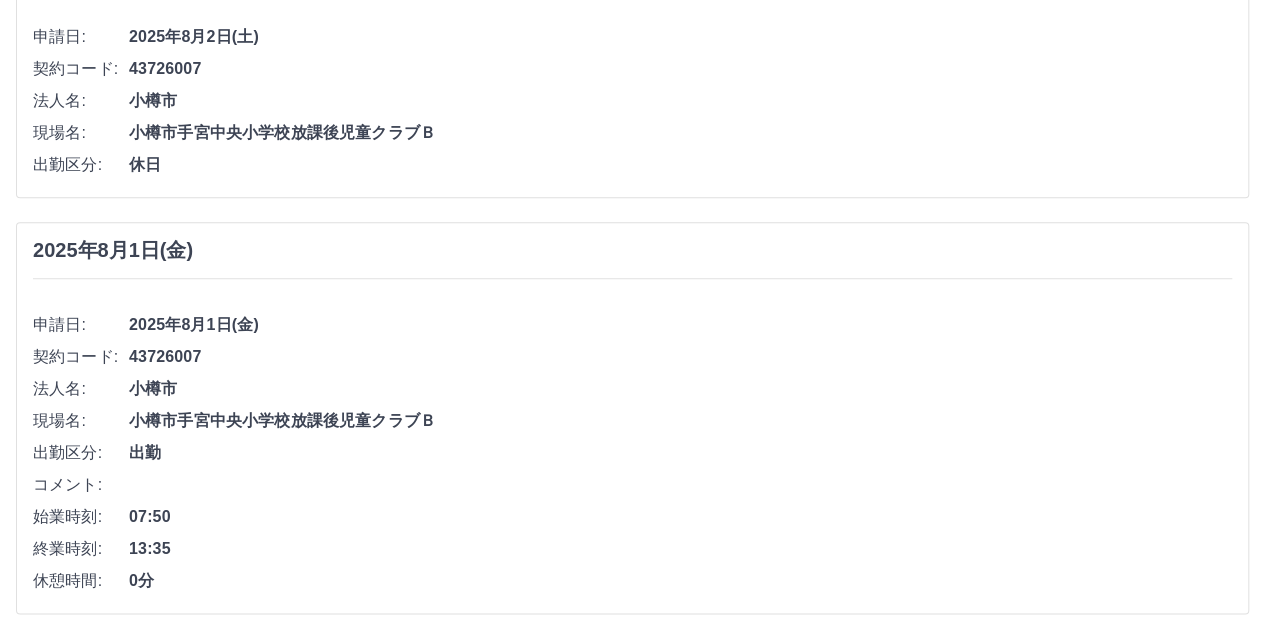 scroll, scrollTop: 1000, scrollLeft: 0, axis: vertical 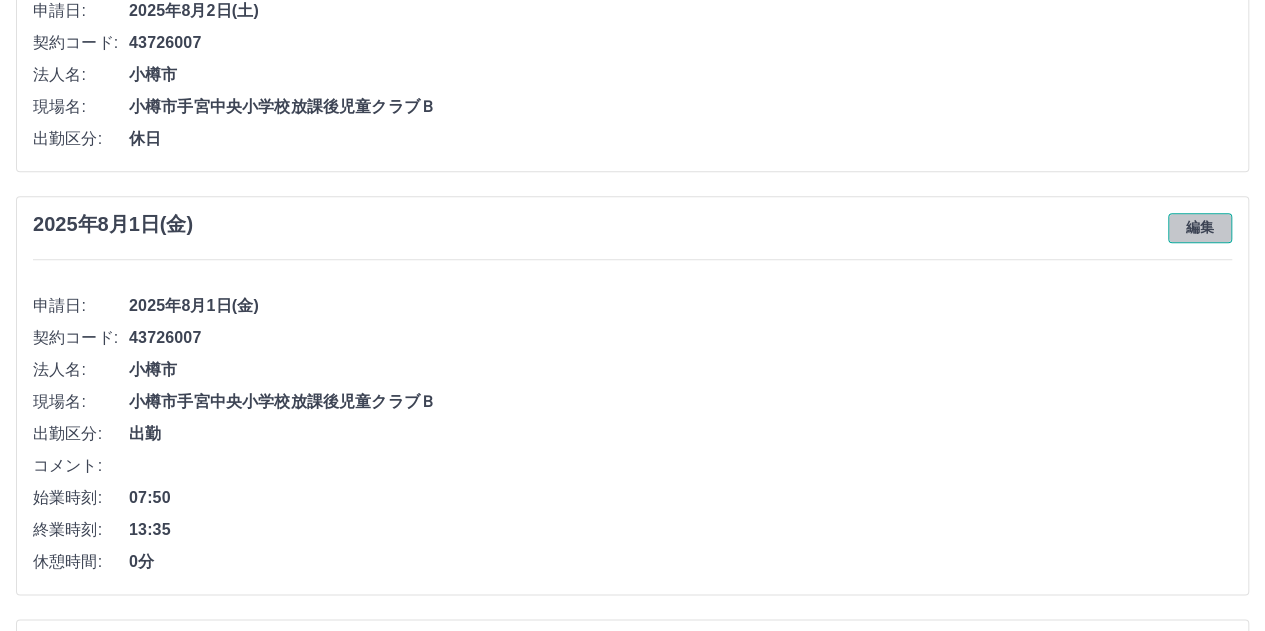 click on "編集" at bounding box center (1200, 228) 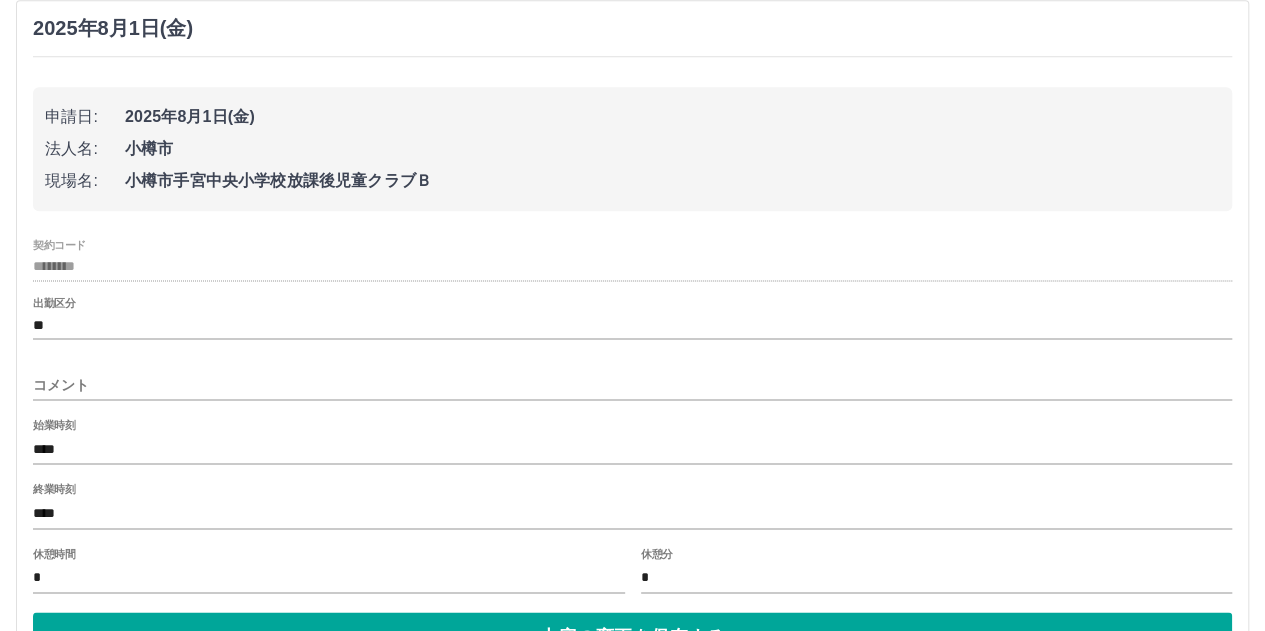 scroll, scrollTop: 1200, scrollLeft: 0, axis: vertical 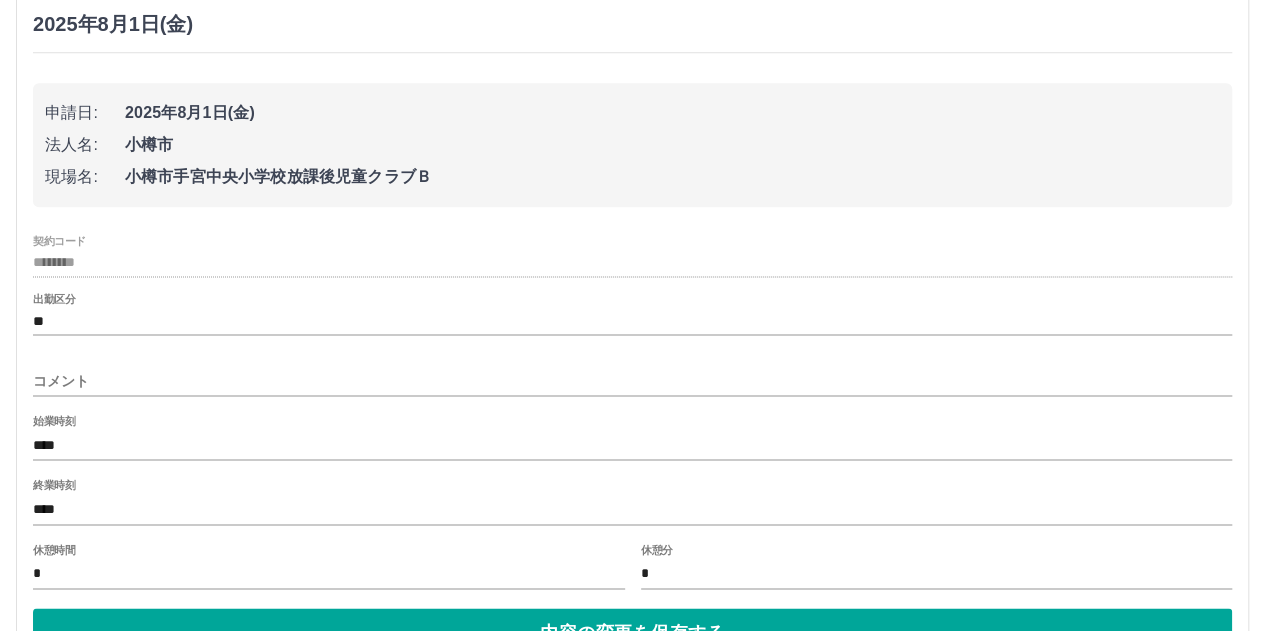 click on "****" at bounding box center (632, 445) 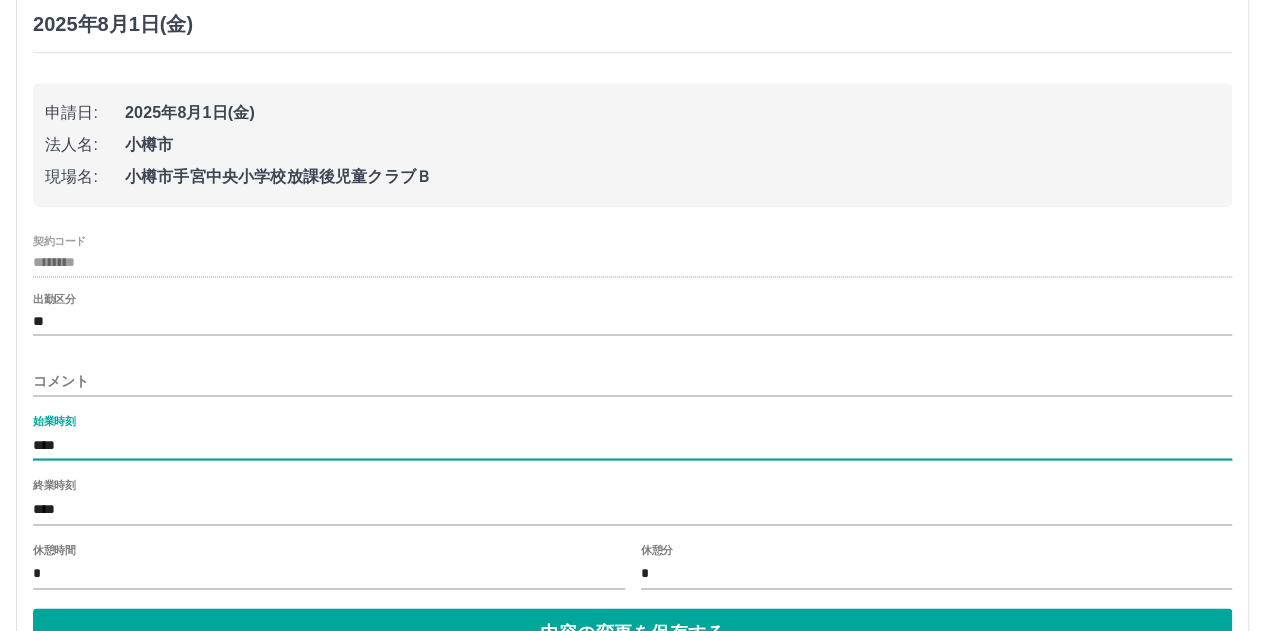 click on "契約コード ******** 出勤区分 ** コメント 始業時刻 **** 終業時刻 **** 休憩時間 * 休憩分 *" at bounding box center (632, 413) 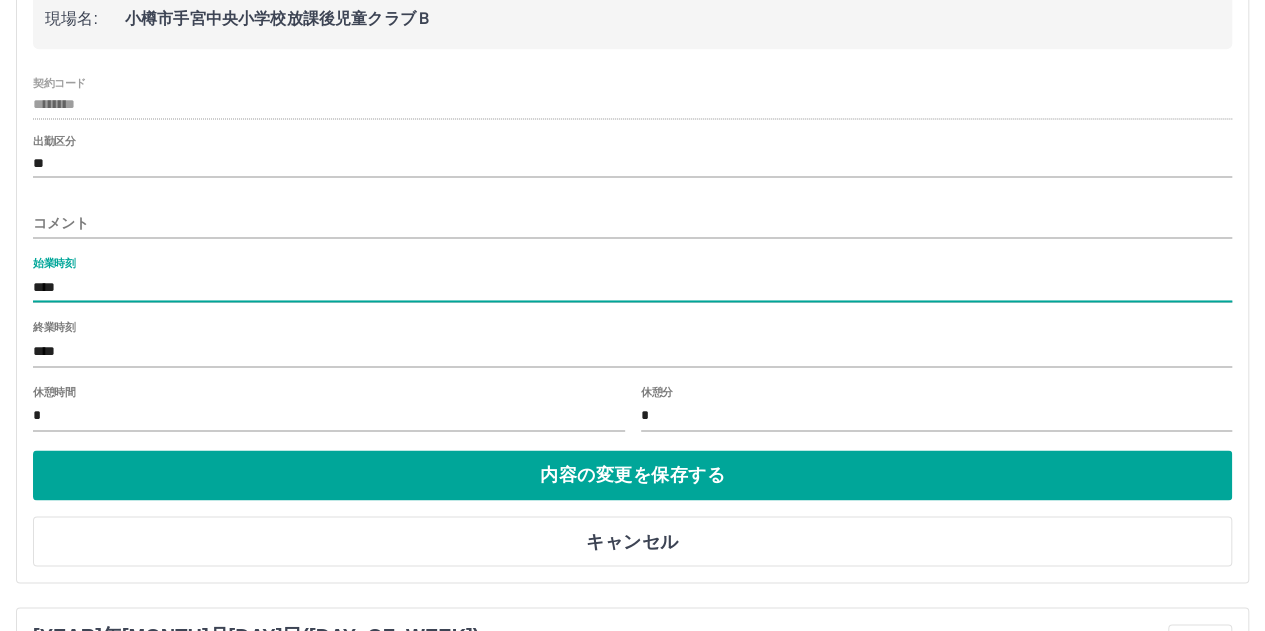 scroll, scrollTop: 1352, scrollLeft: 0, axis: vertical 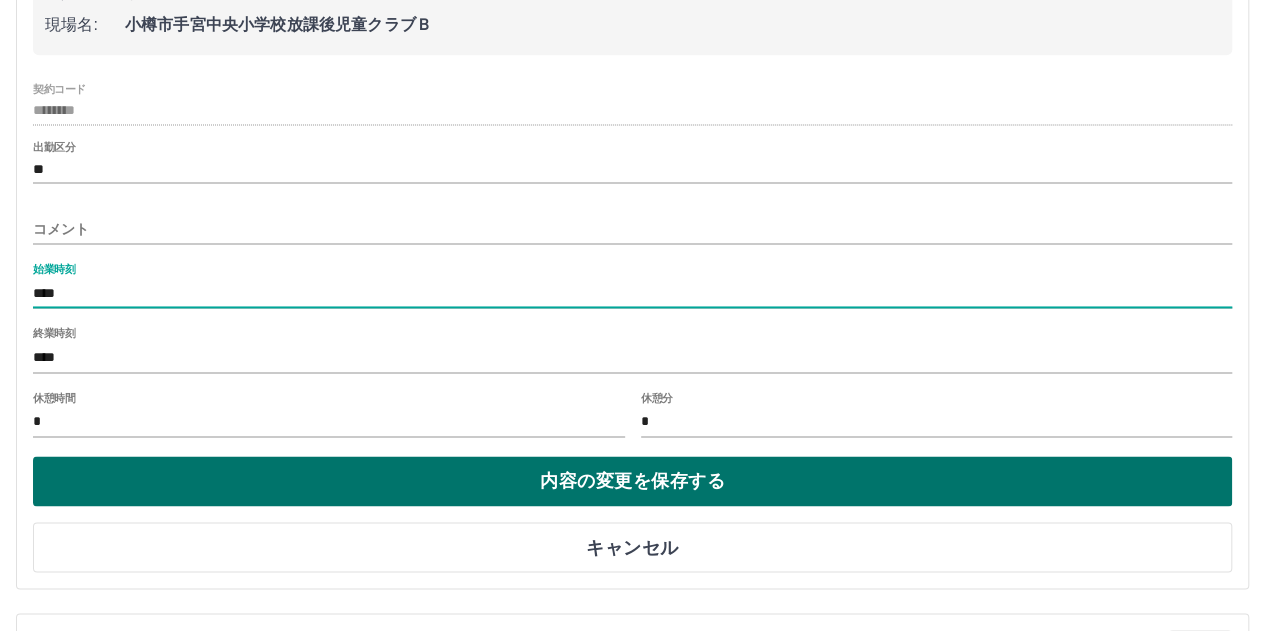 click on "内容の変更を保存する" at bounding box center [632, 481] 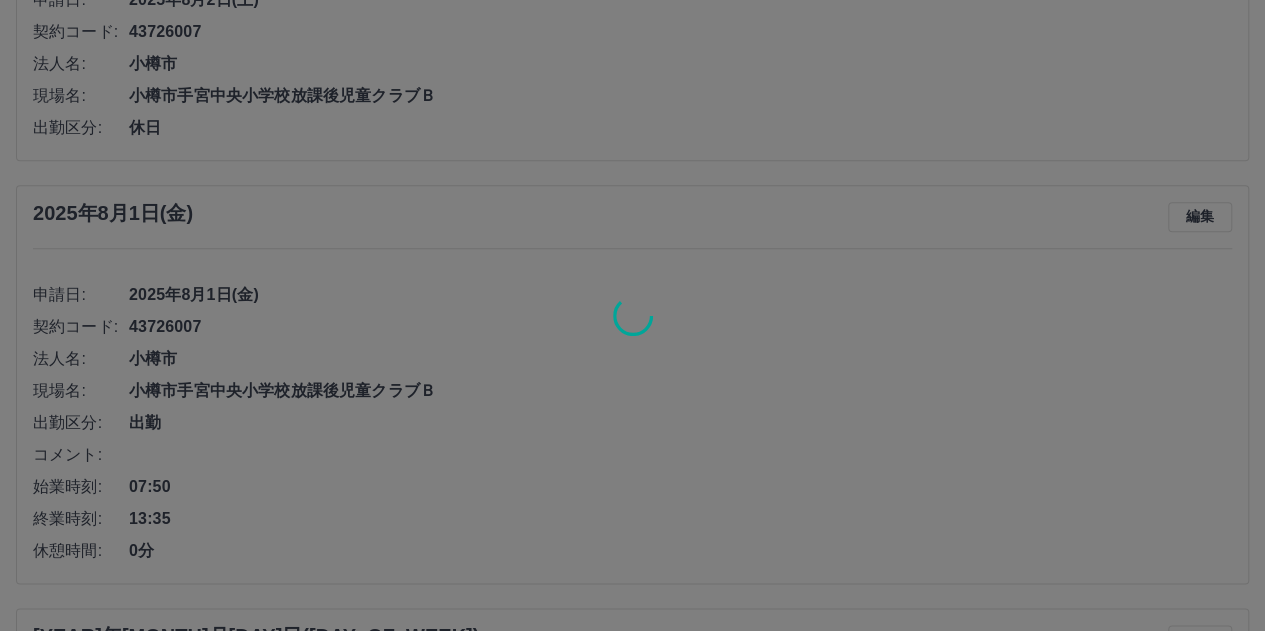 scroll, scrollTop: 959, scrollLeft: 0, axis: vertical 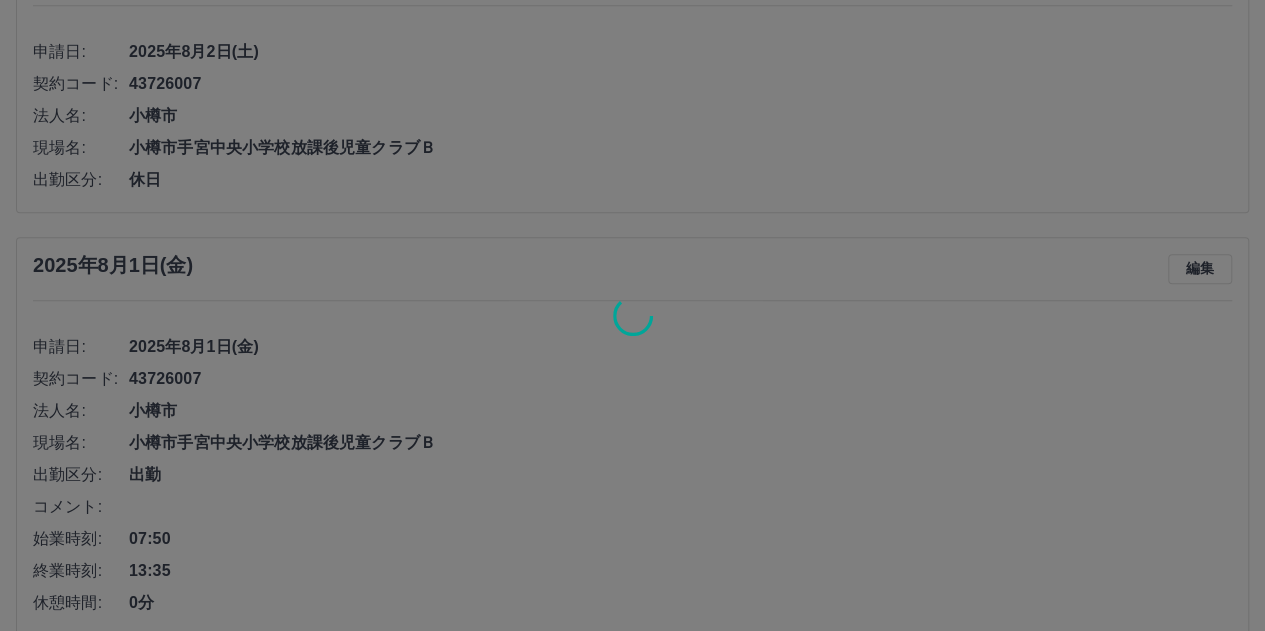click at bounding box center (632, 315) 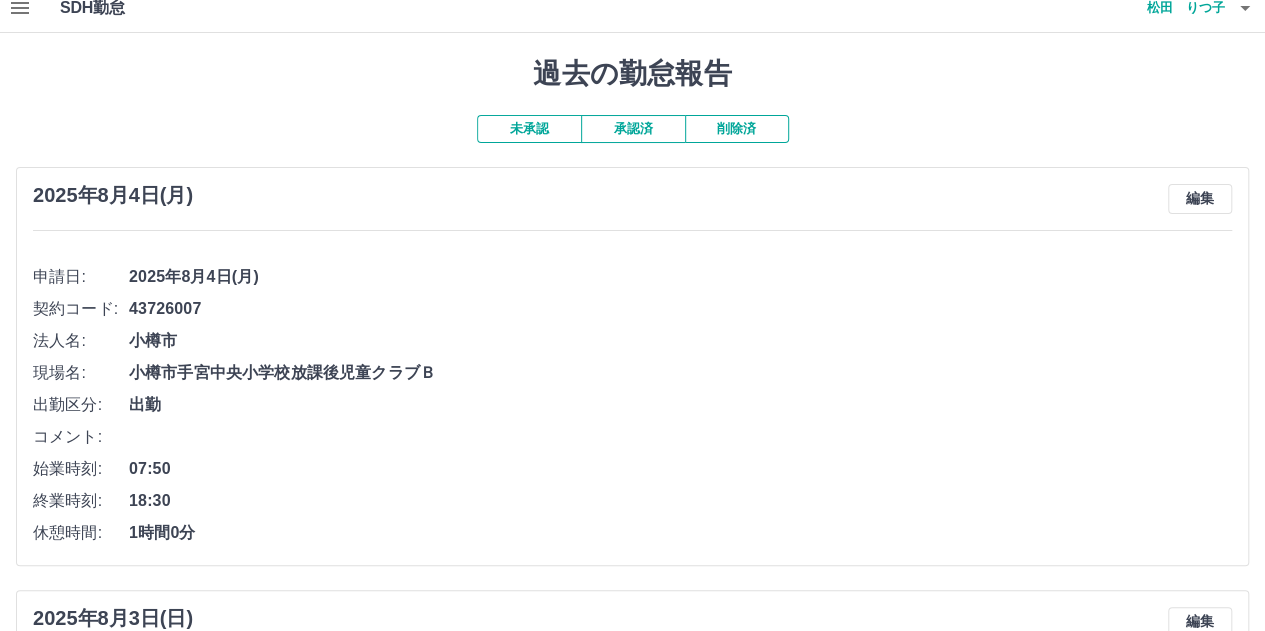 scroll, scrollTop: 0, scrollLeft: 0, axis: both 